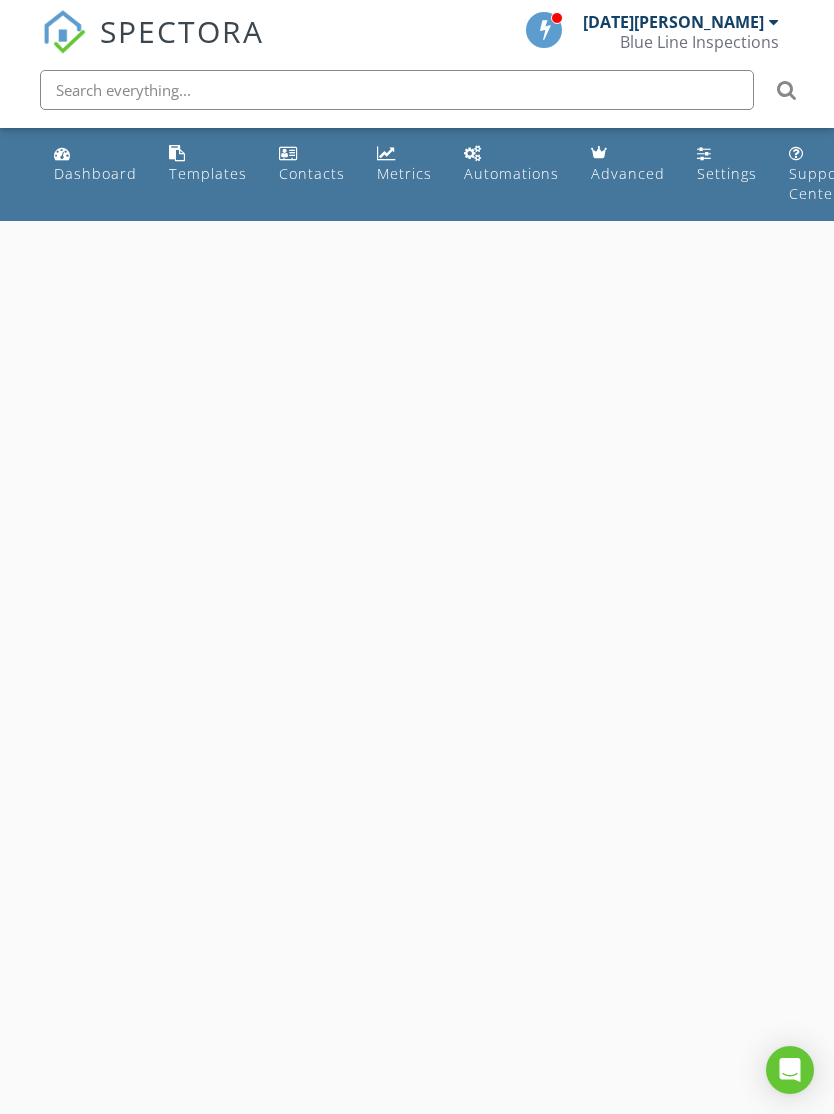 scroll, scrollTop: 0, scrollLeft: 0, axis: both 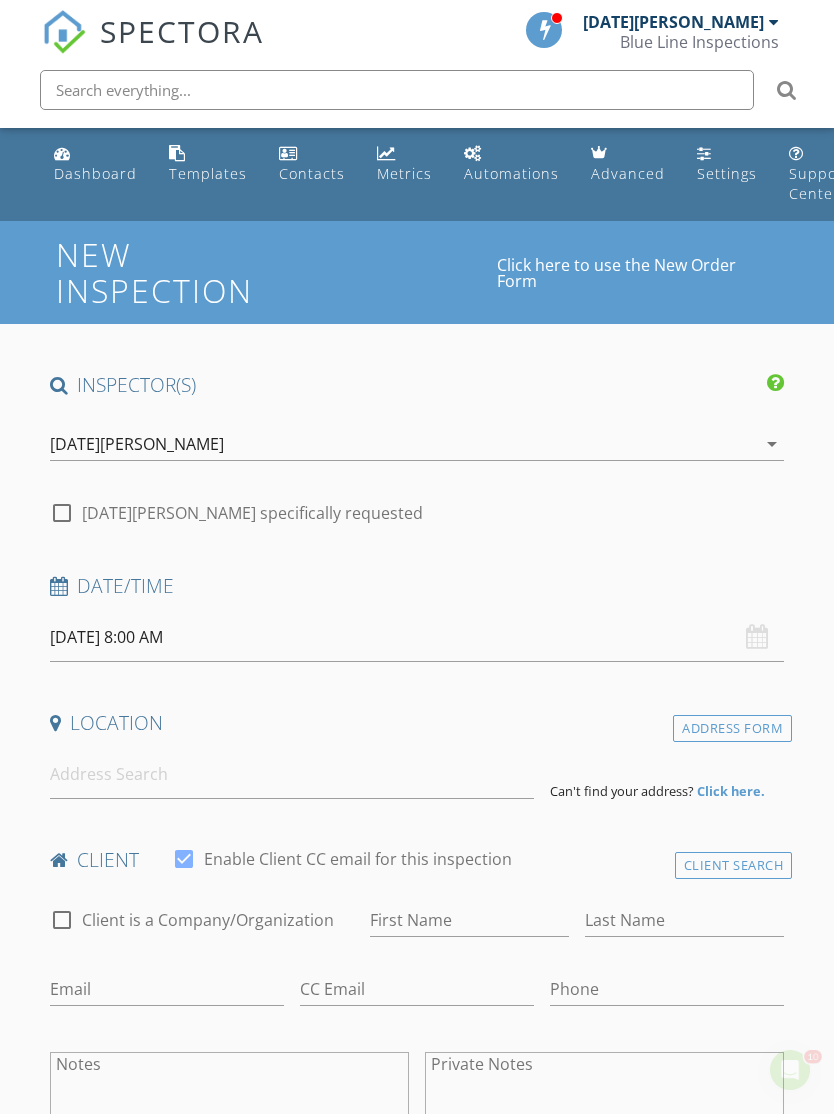 click on "Templates" at bounding box center (208, 173) 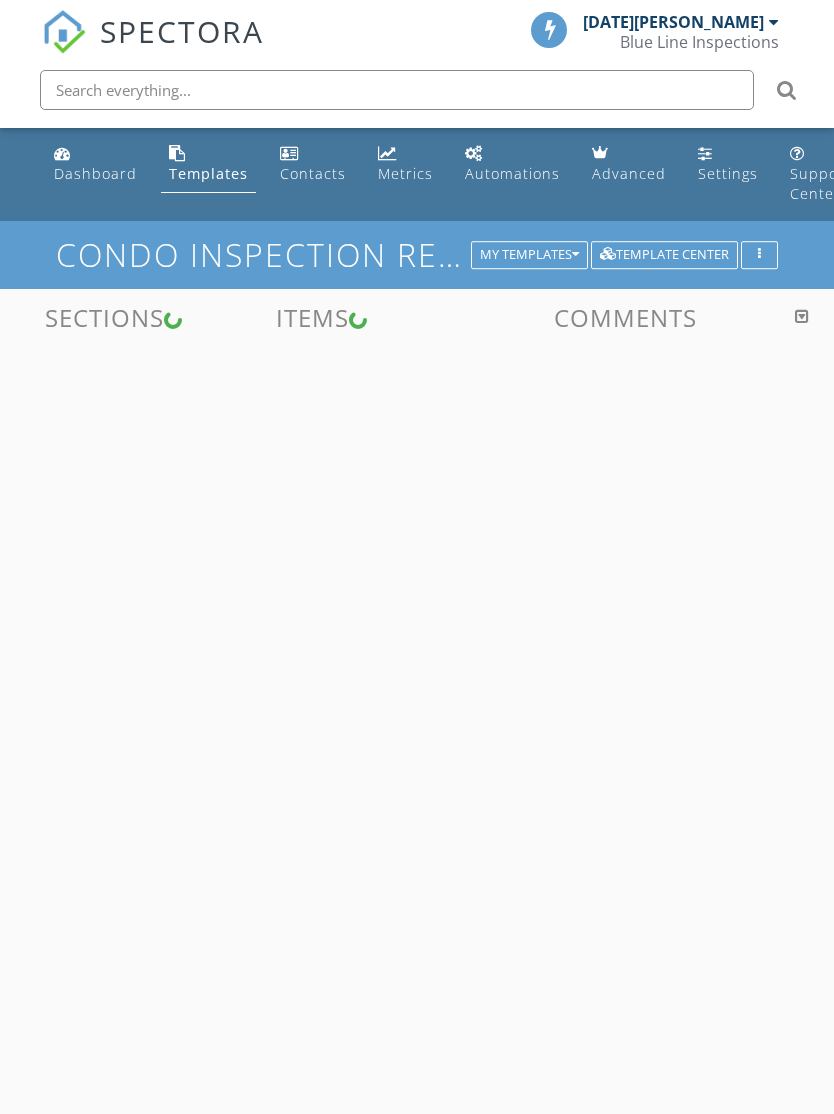 scroll, scrollTop: 0, scrollLeft: 0, axis: both 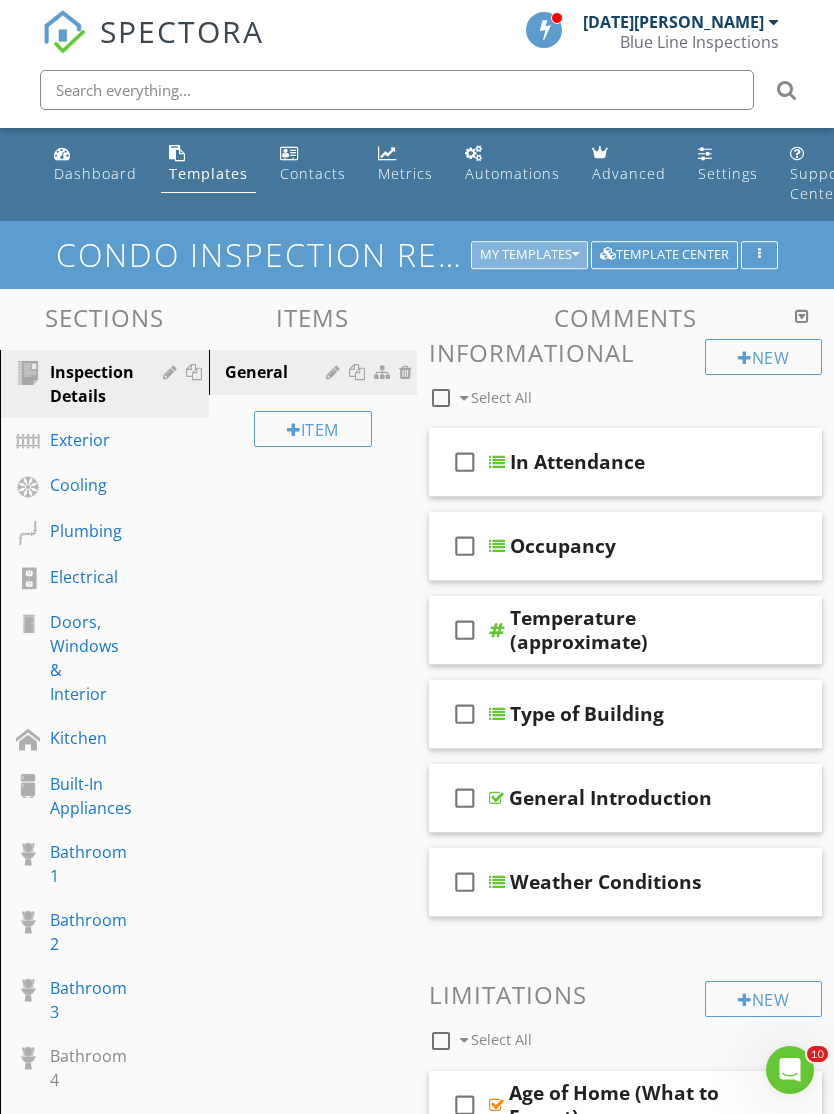 click on "My Templates" at bounding box center [529, 255] 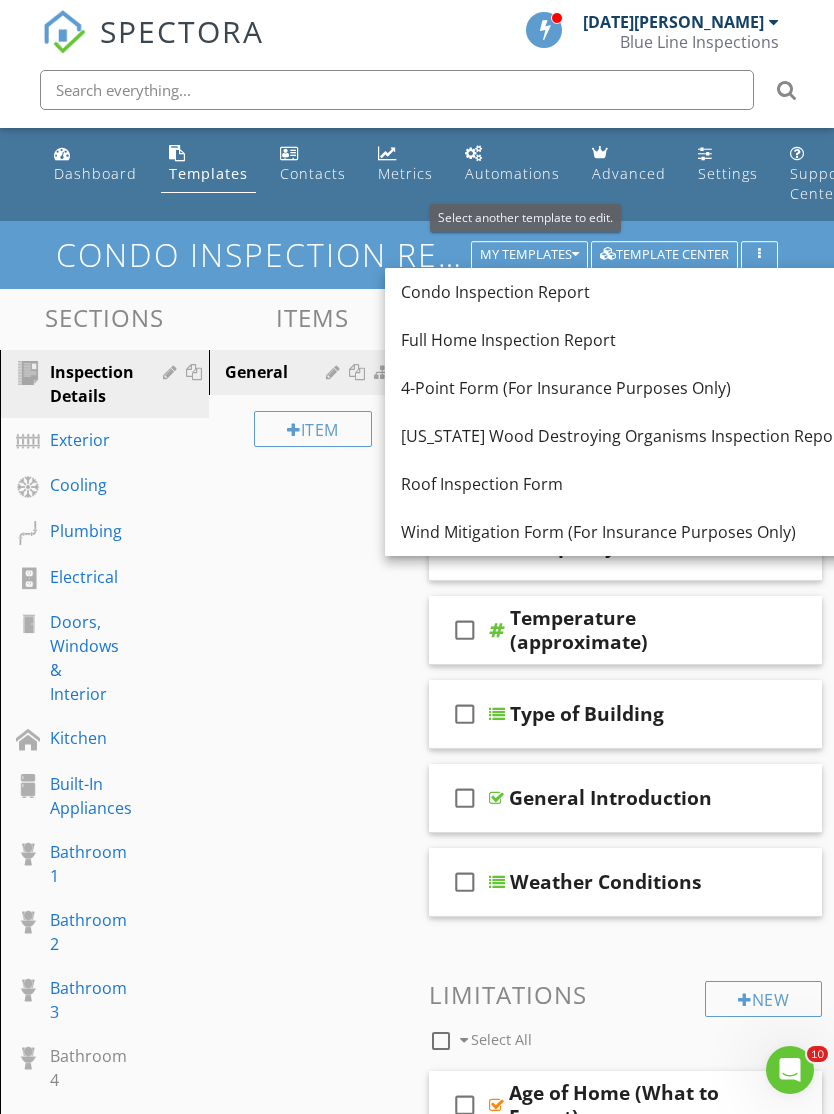 click on "4-Point Form (For Insurance Purposes Only)" at bounding box center (623, 388) 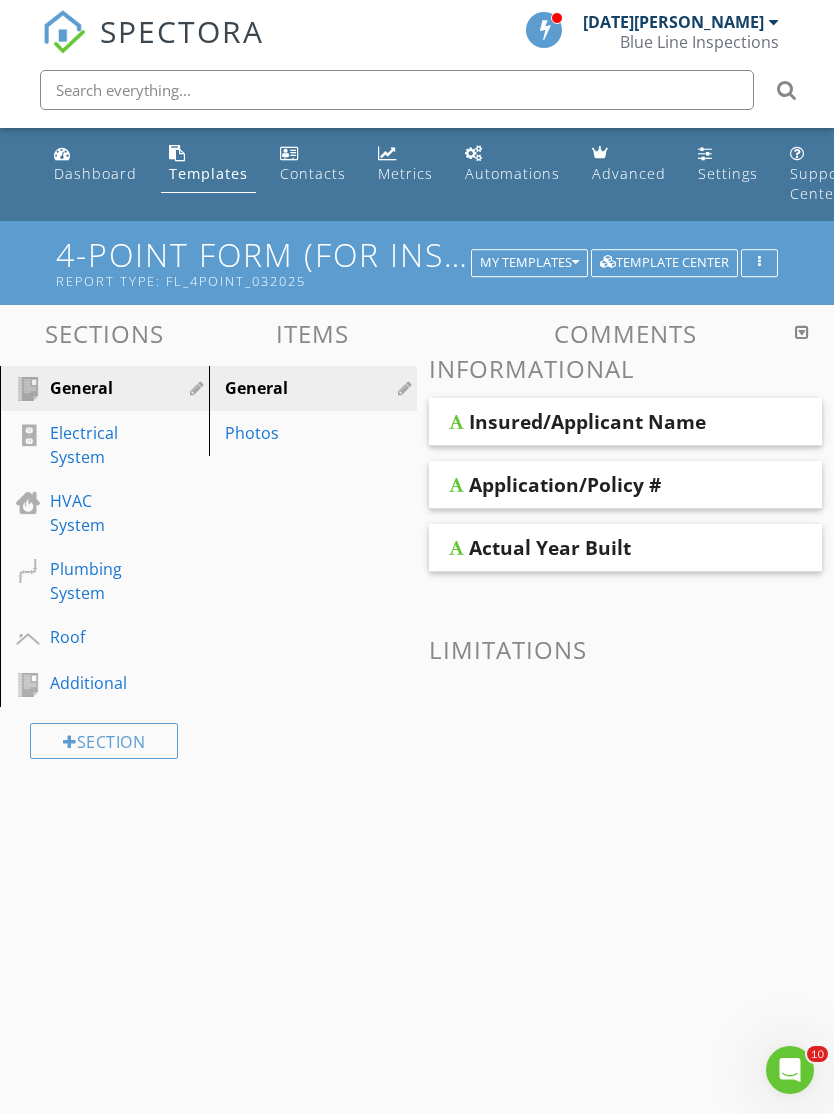 click on "Roof" at bounding box center (82, 637) 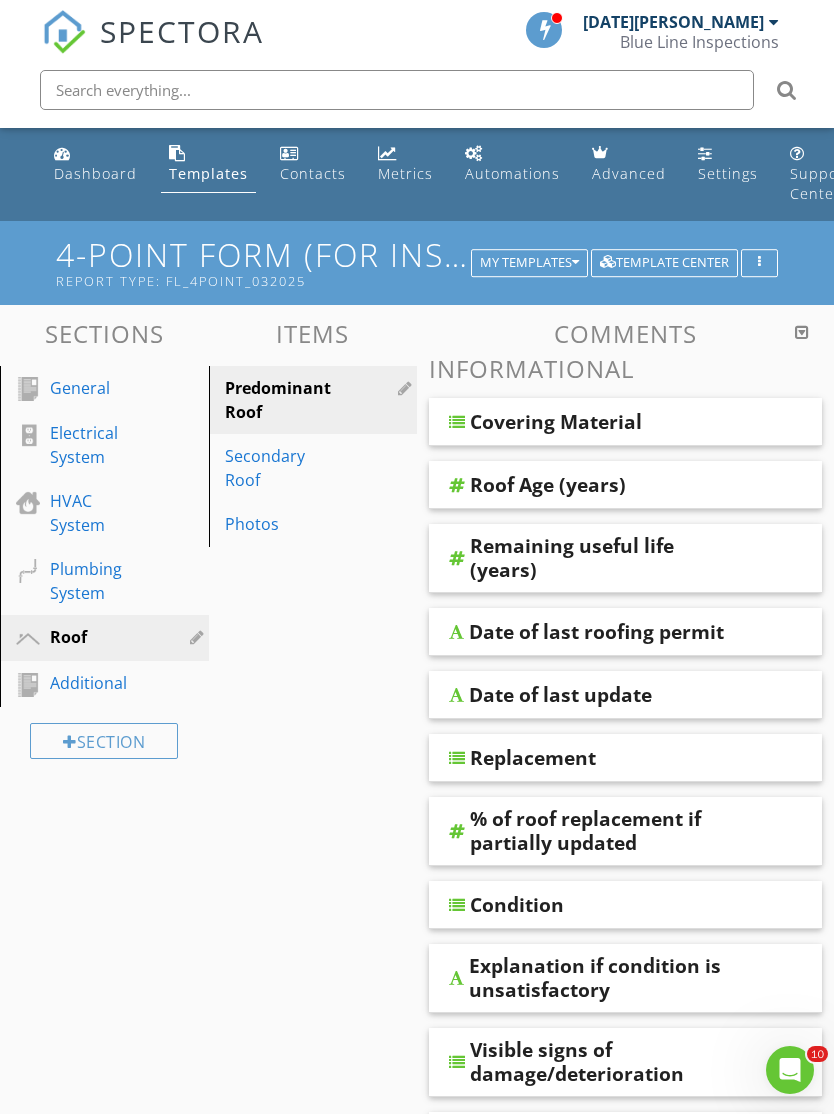 click at bounding box center [457, 422] 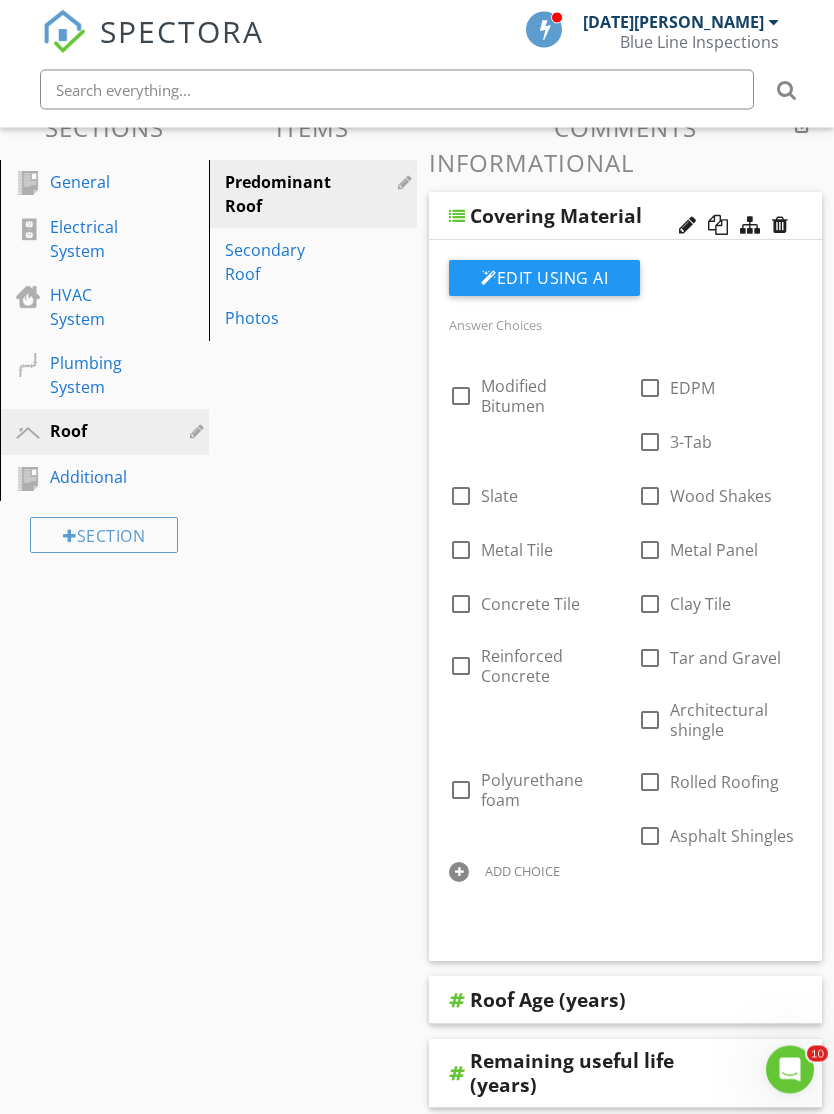 scroll, scrollTop: 206, scrollLeft: 0, axis: vertical 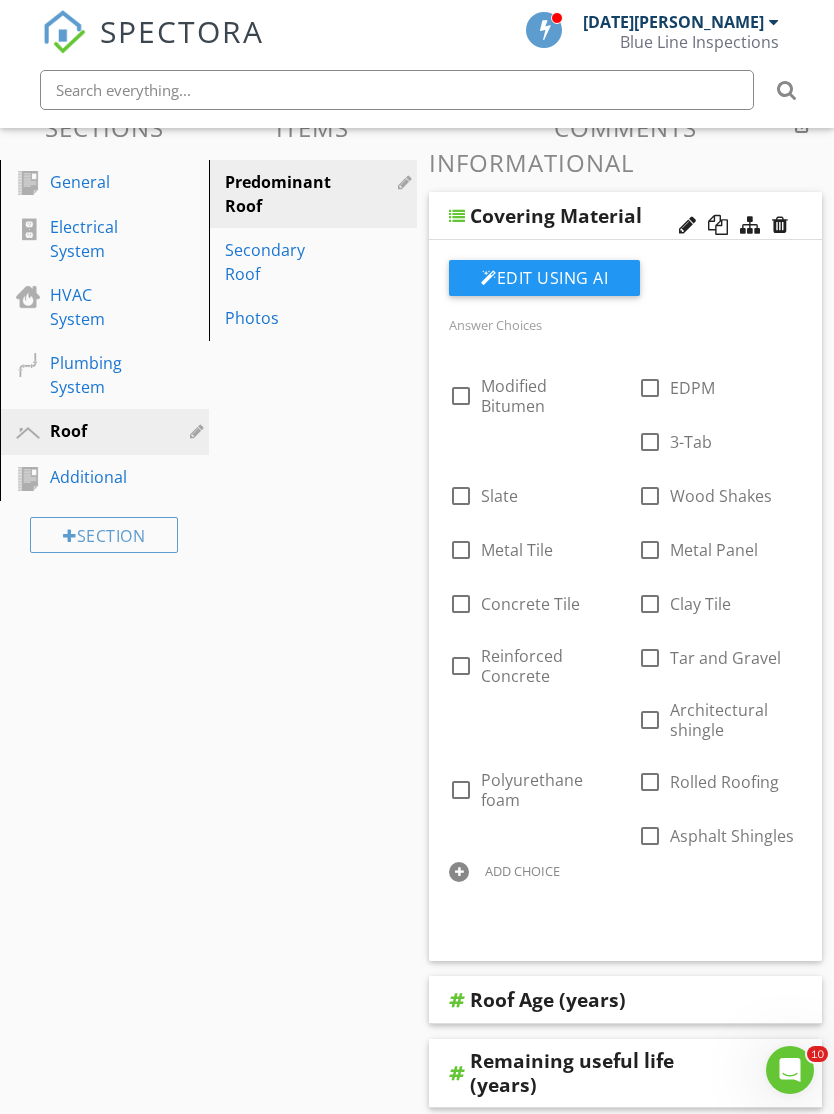 click at bounding box center [0, 0] 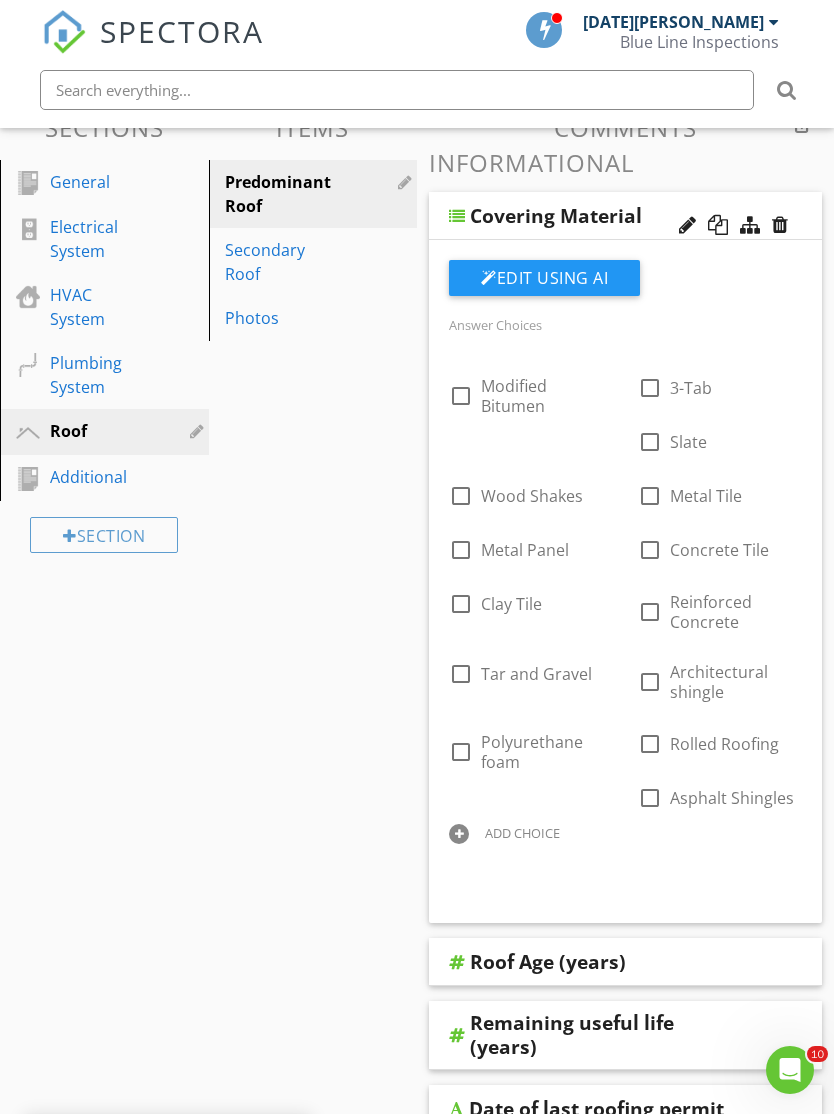 click at bounding box center [0, 0] 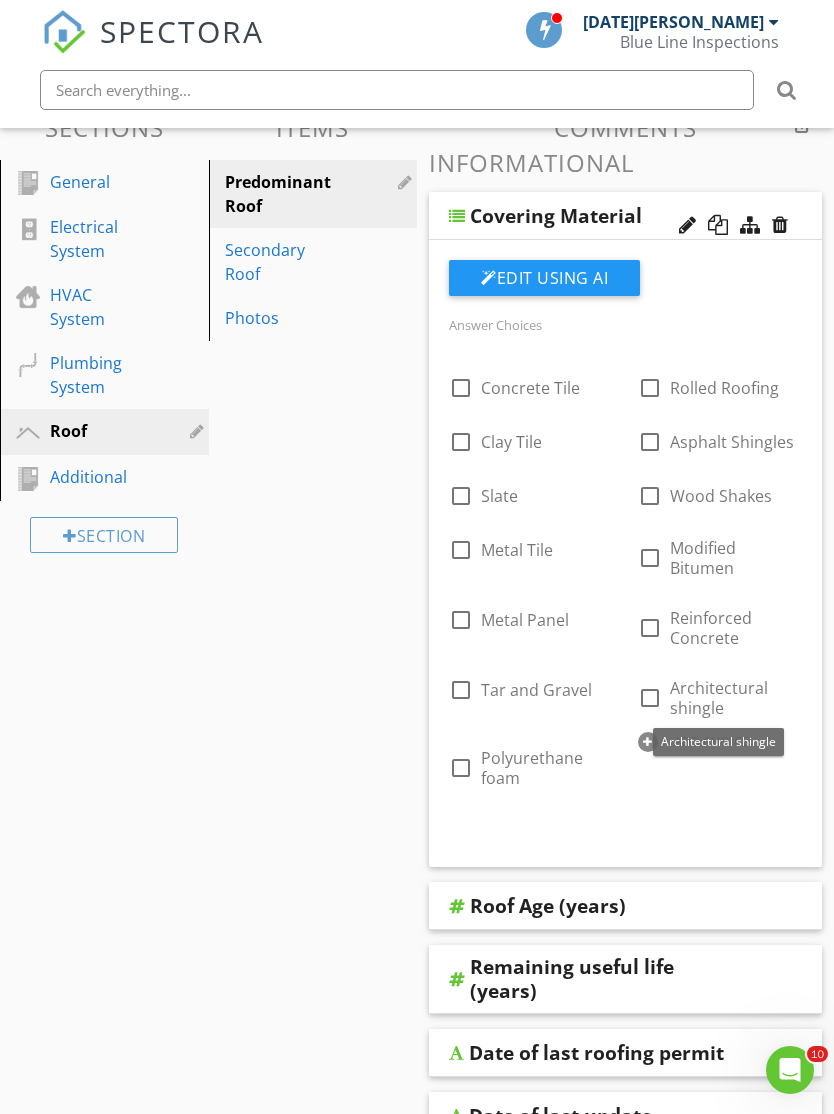 click at bounding box center (0, 0) 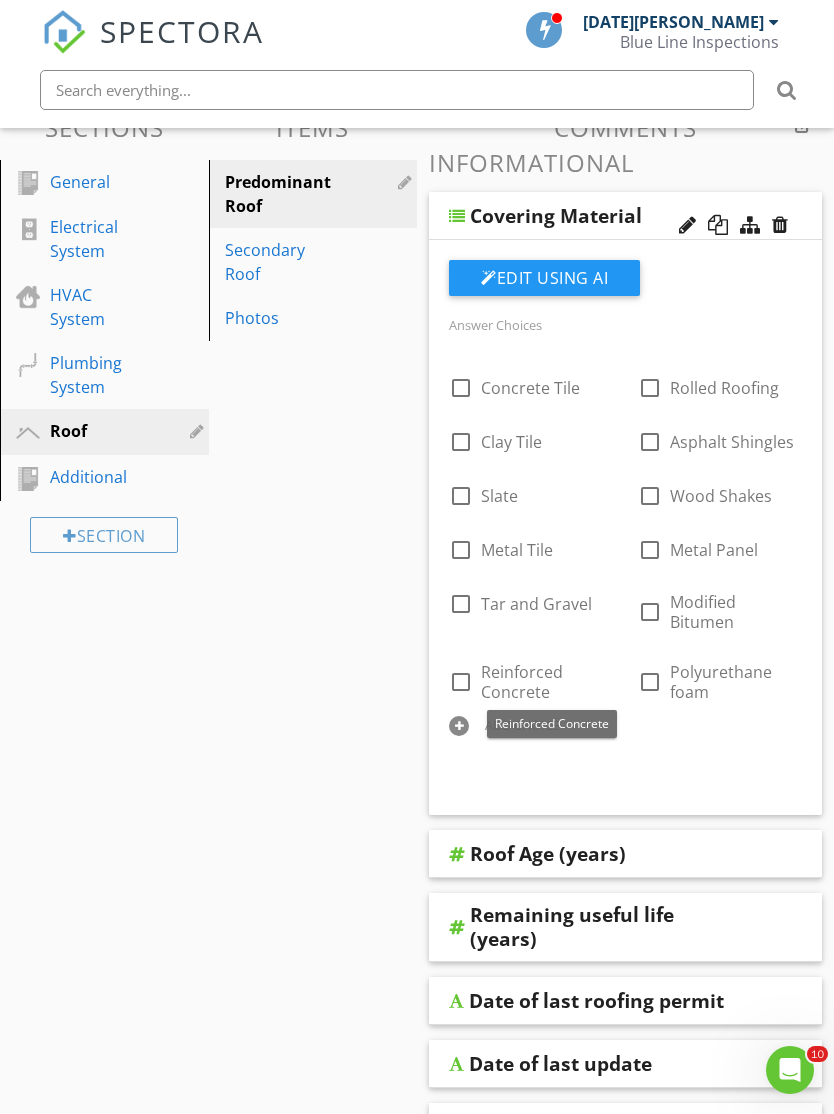 click on "Secondary Roof" at bounding box center (279, 262) 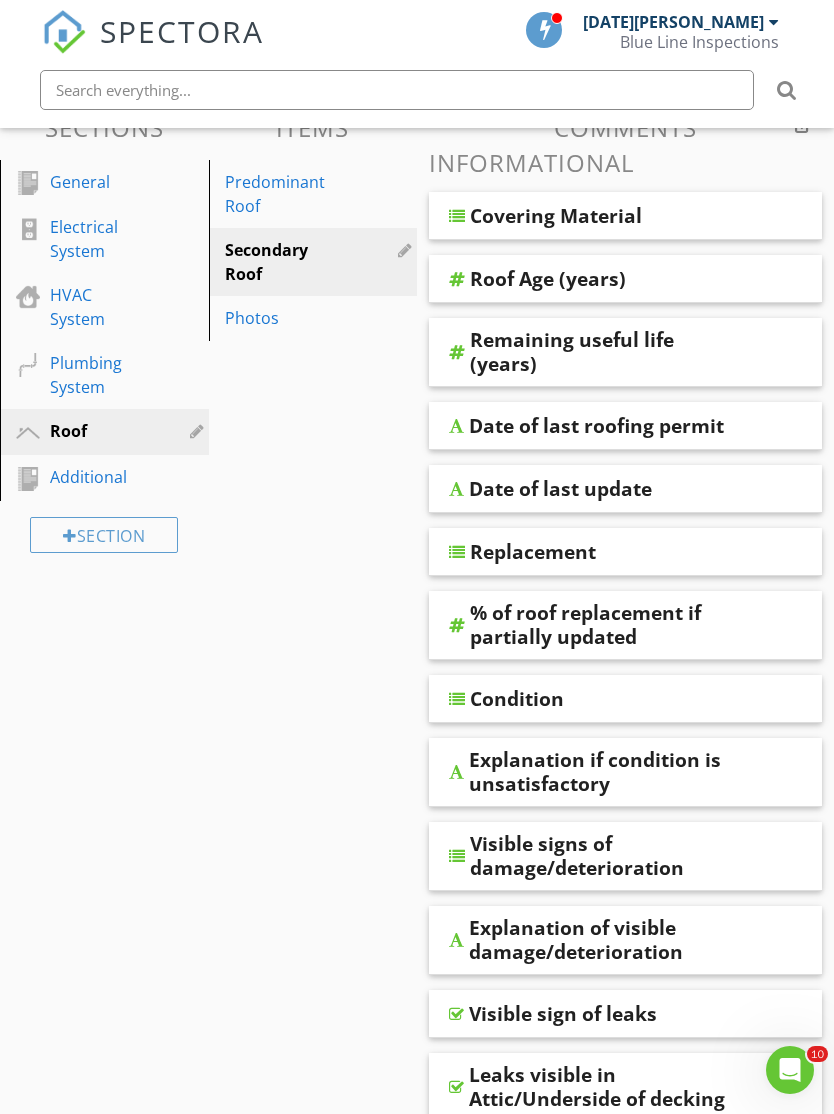 click on "Covering Material" at bounding box center (556, 216) 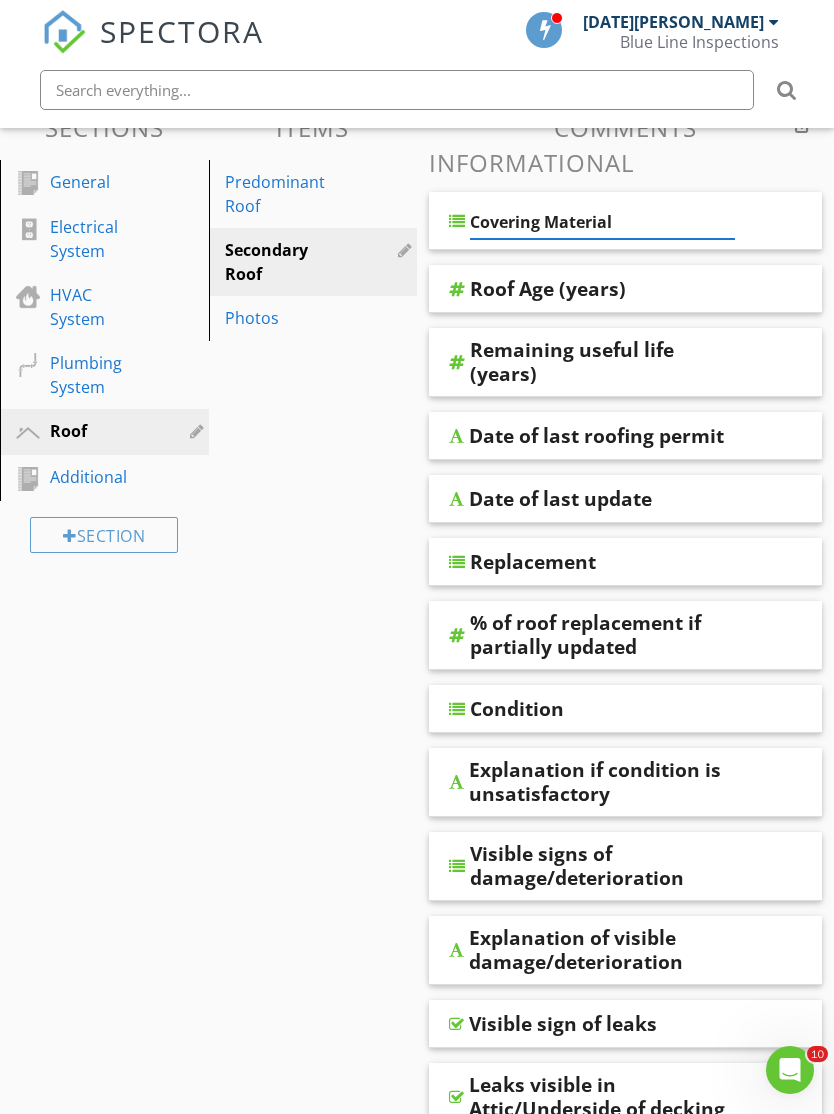 click on "Covering Material" at bounding box center (625, 221) 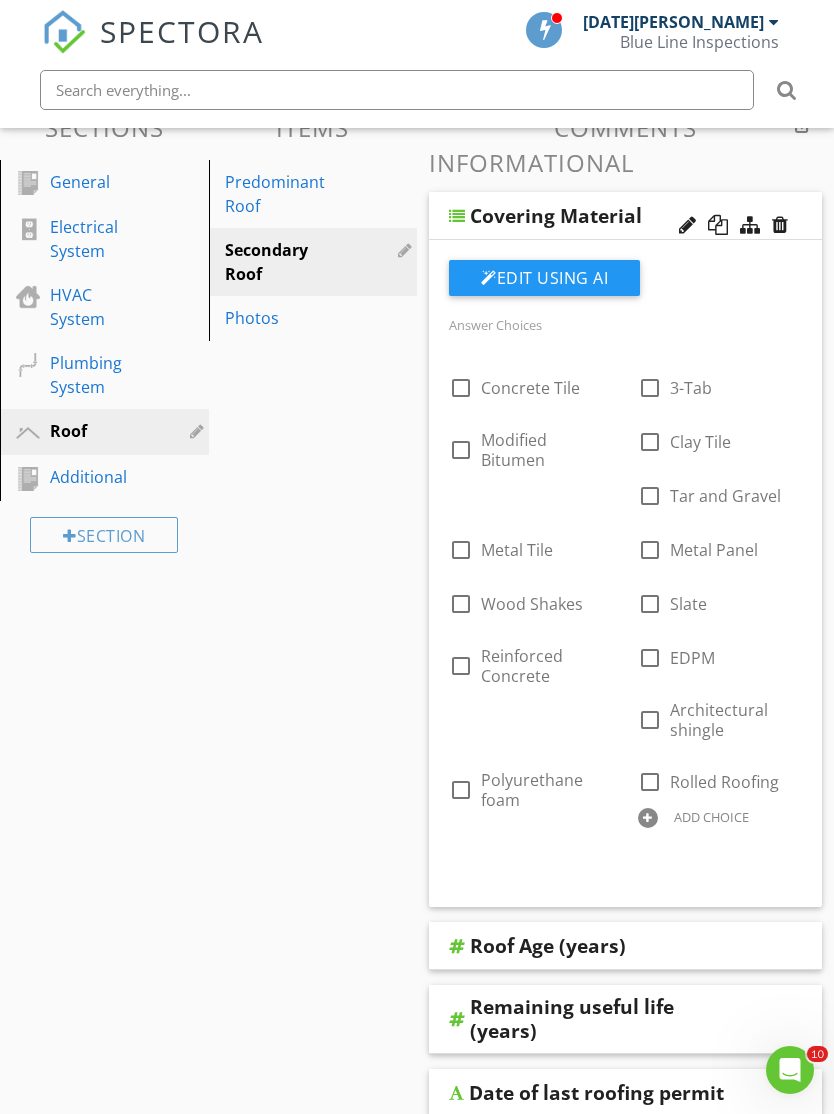 click at bounding box center [457, 216] 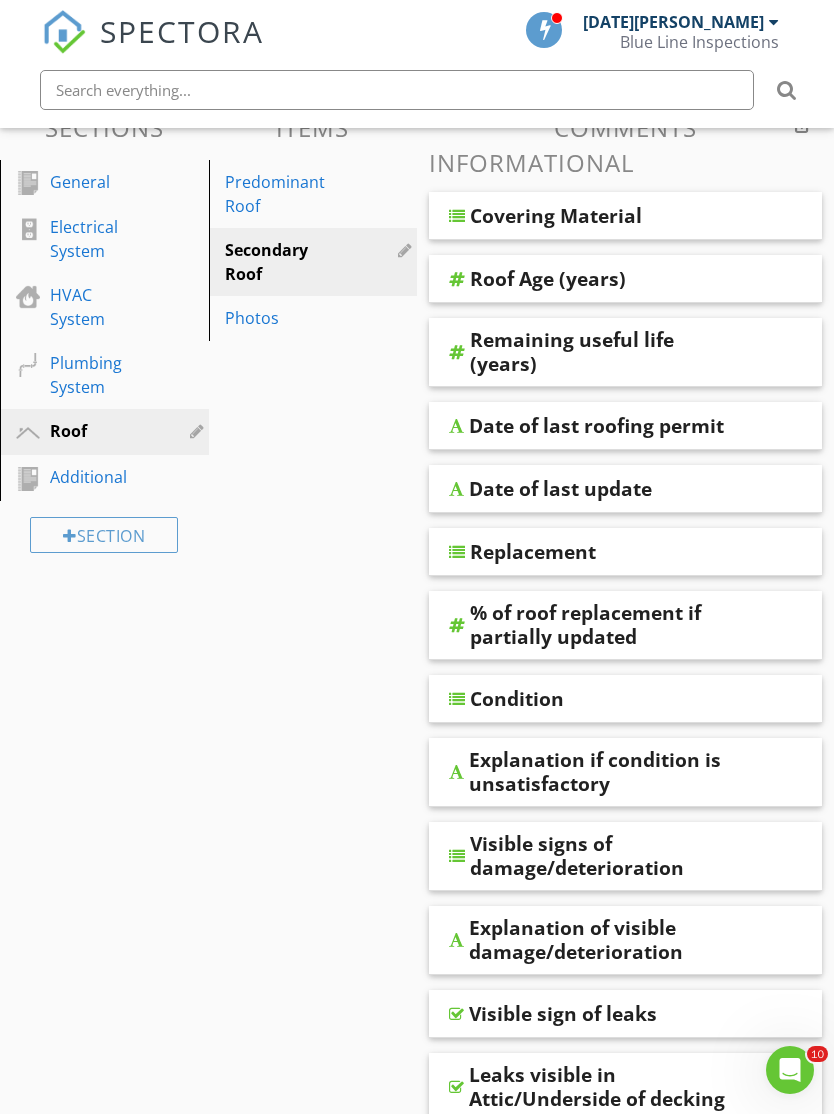 click on "Covering Material" at bounding box center [625, 216] 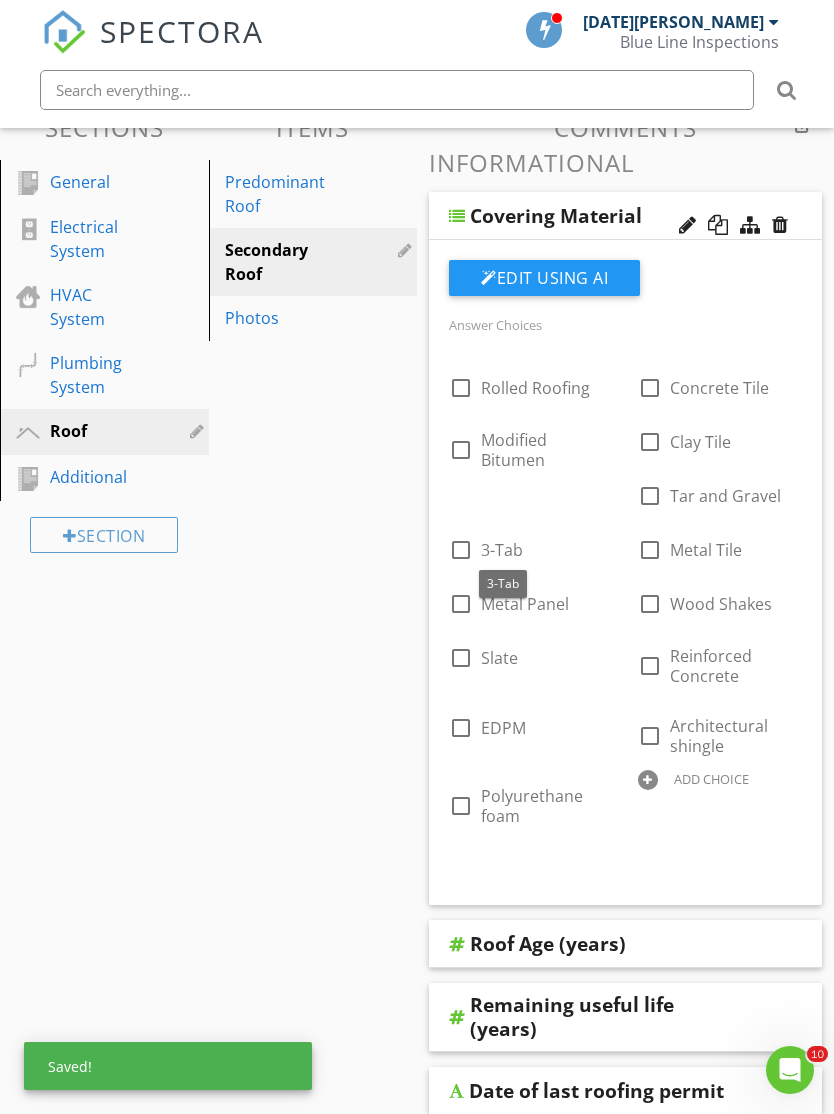 click at bounding box center (0, 0) 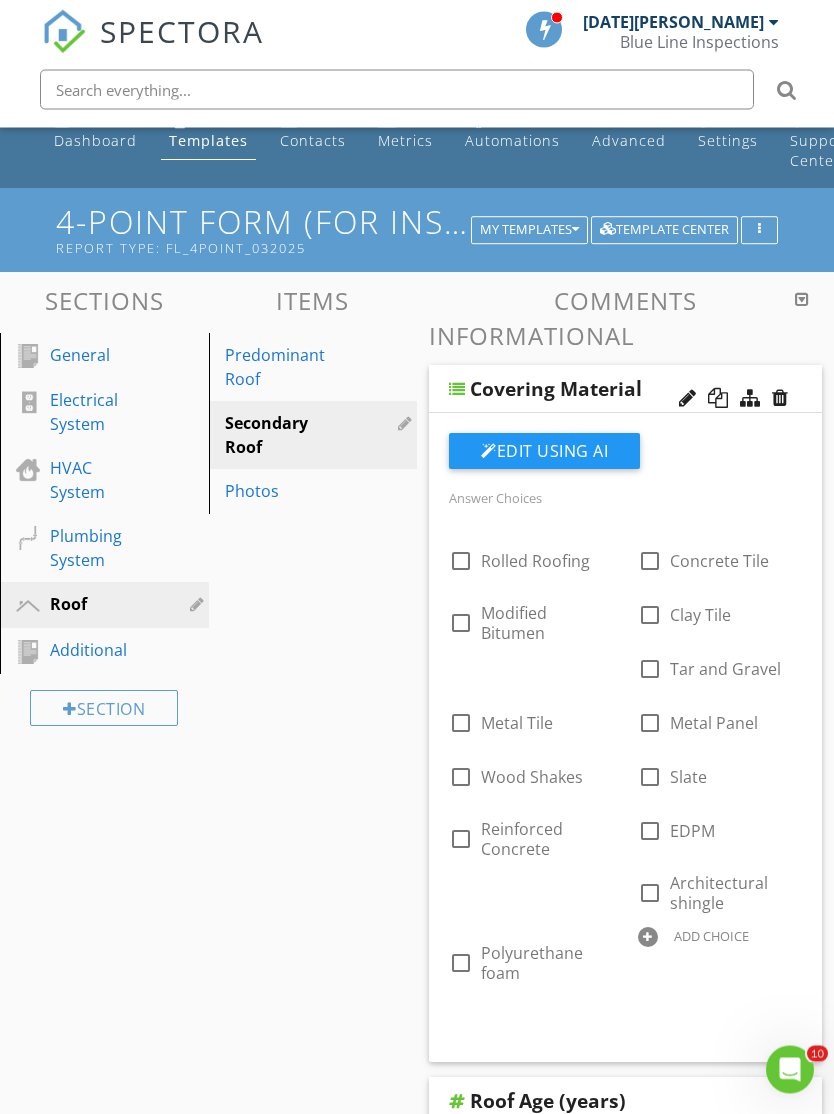 scroll, scrollTop: 0, scrollLeft: 0, axis: both 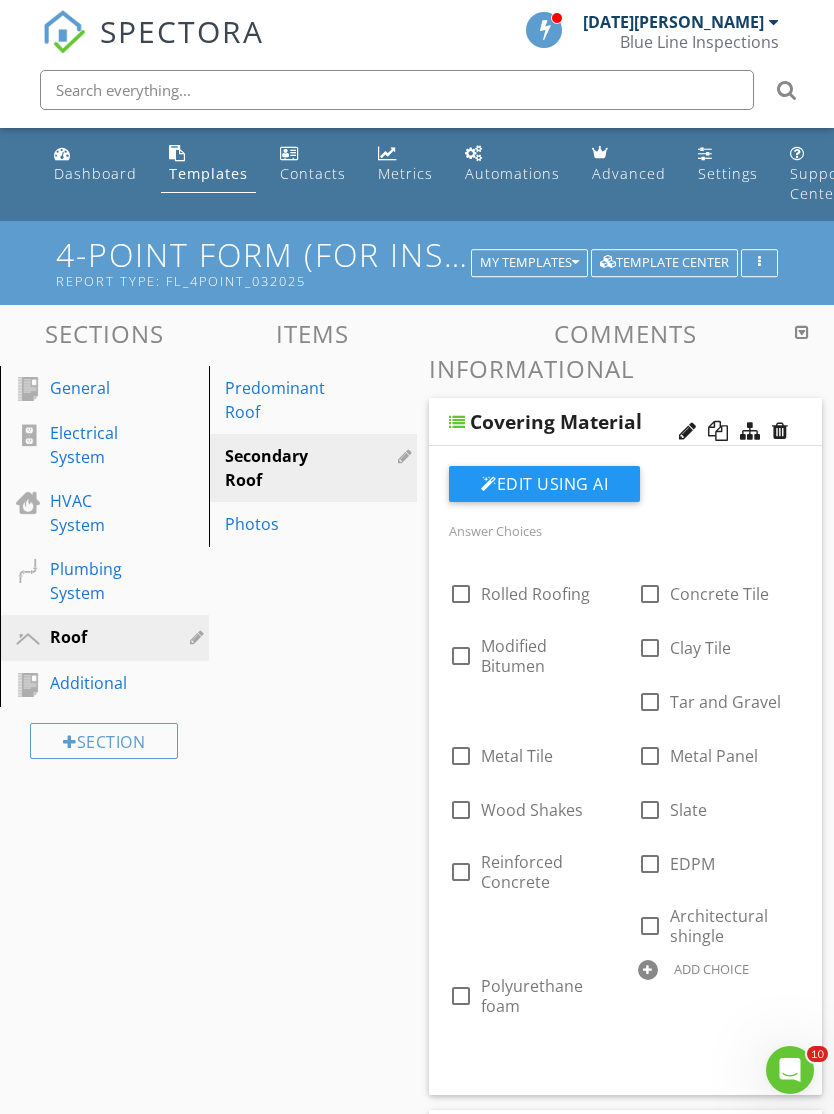 click on "My Templates" at bounding box center (529, 263) 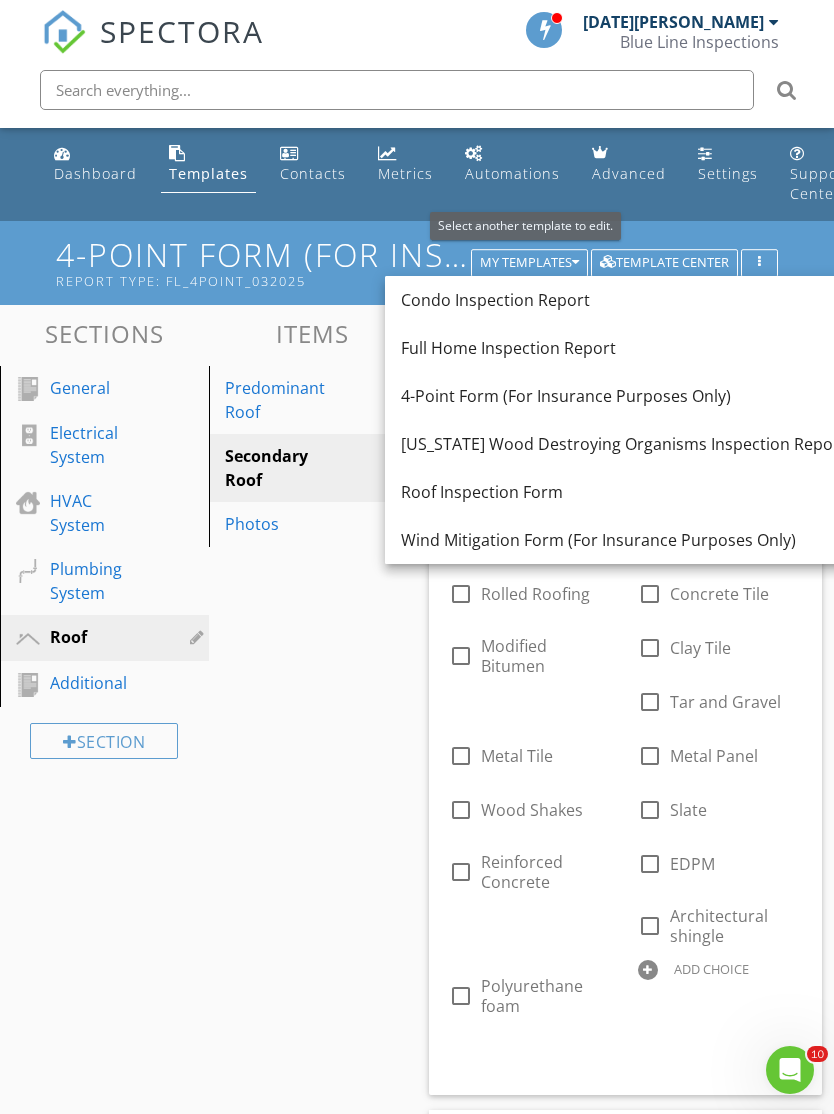 click on "Wind Mitigation Form (For Insurance Purposes Only)" at bounding box center [623, 540] 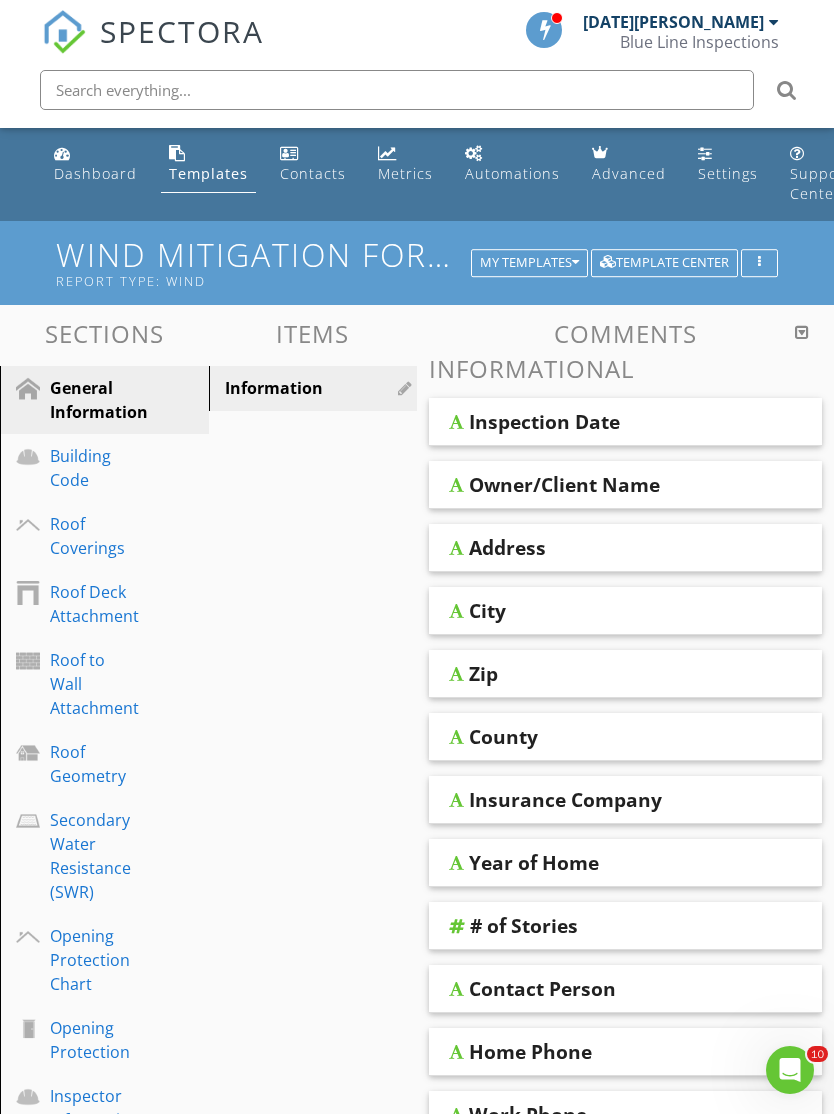 click on "Roof Coverings" at bounding box center (87, 536) 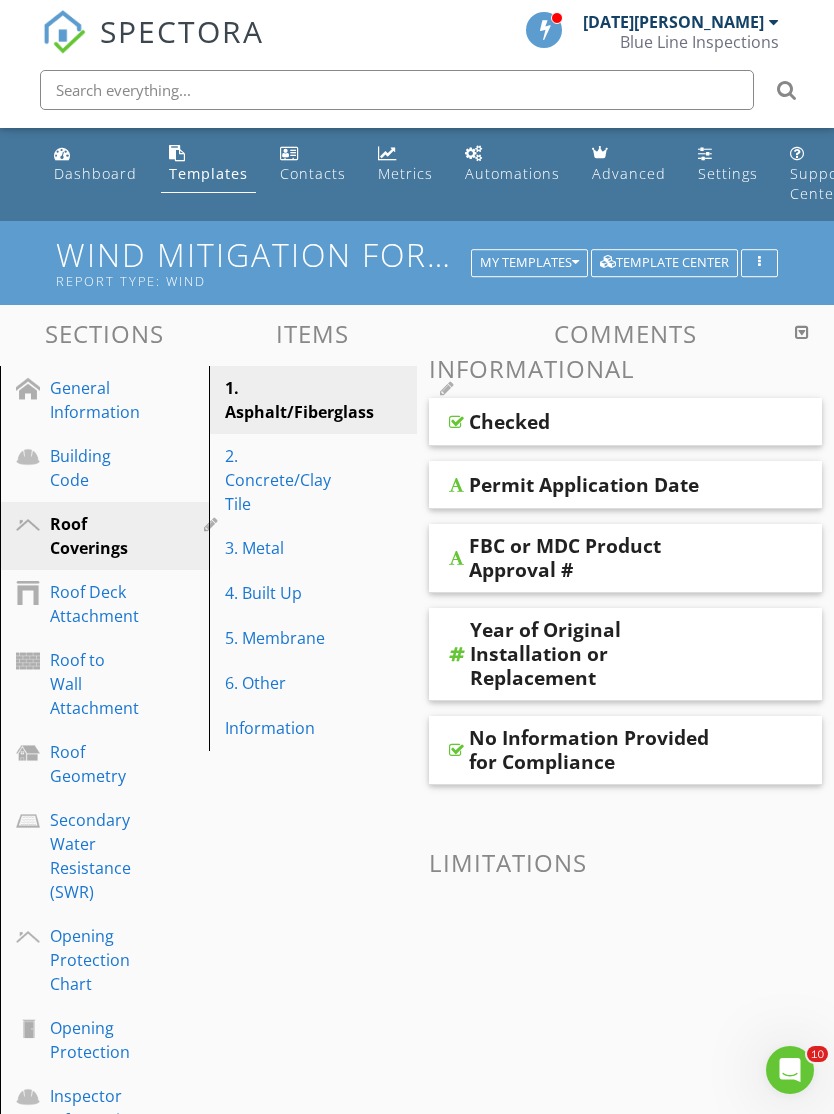 click on "6. Other" at bounding box center (279, 683) 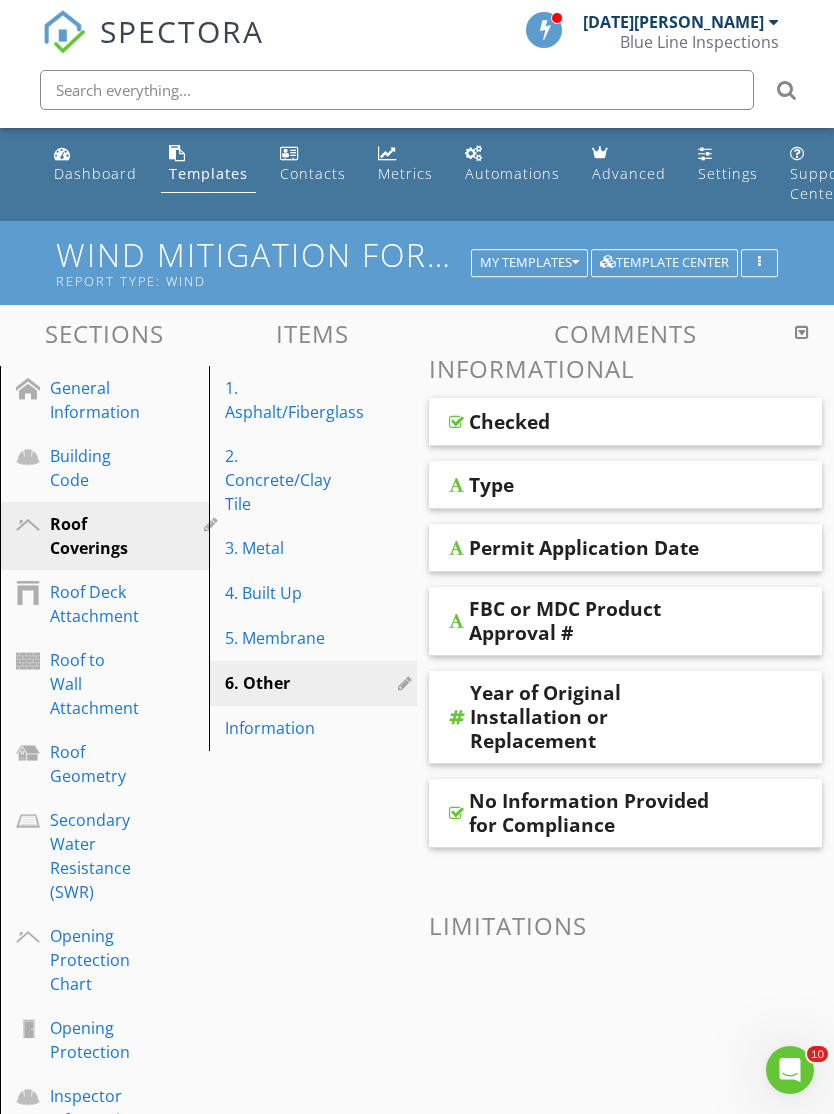 click on "Checked" at bounding box center (509, 422) 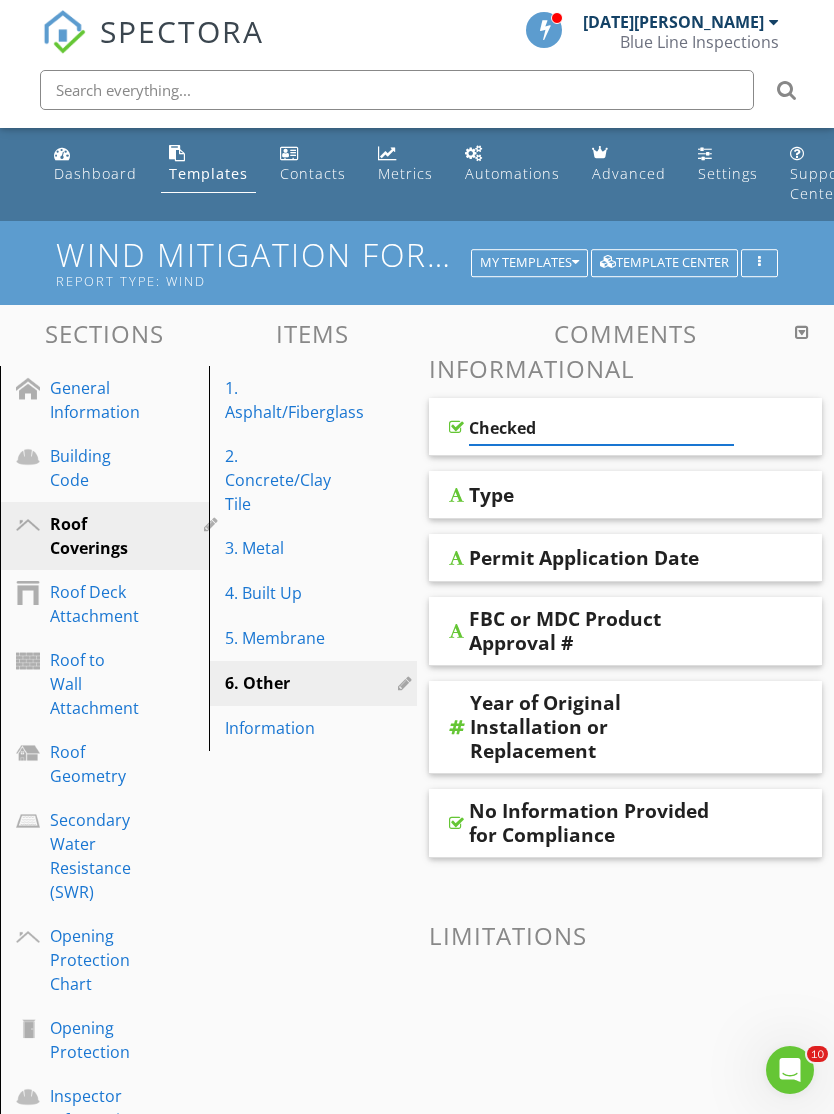 click on "Type" at bounding box center (601, 495) 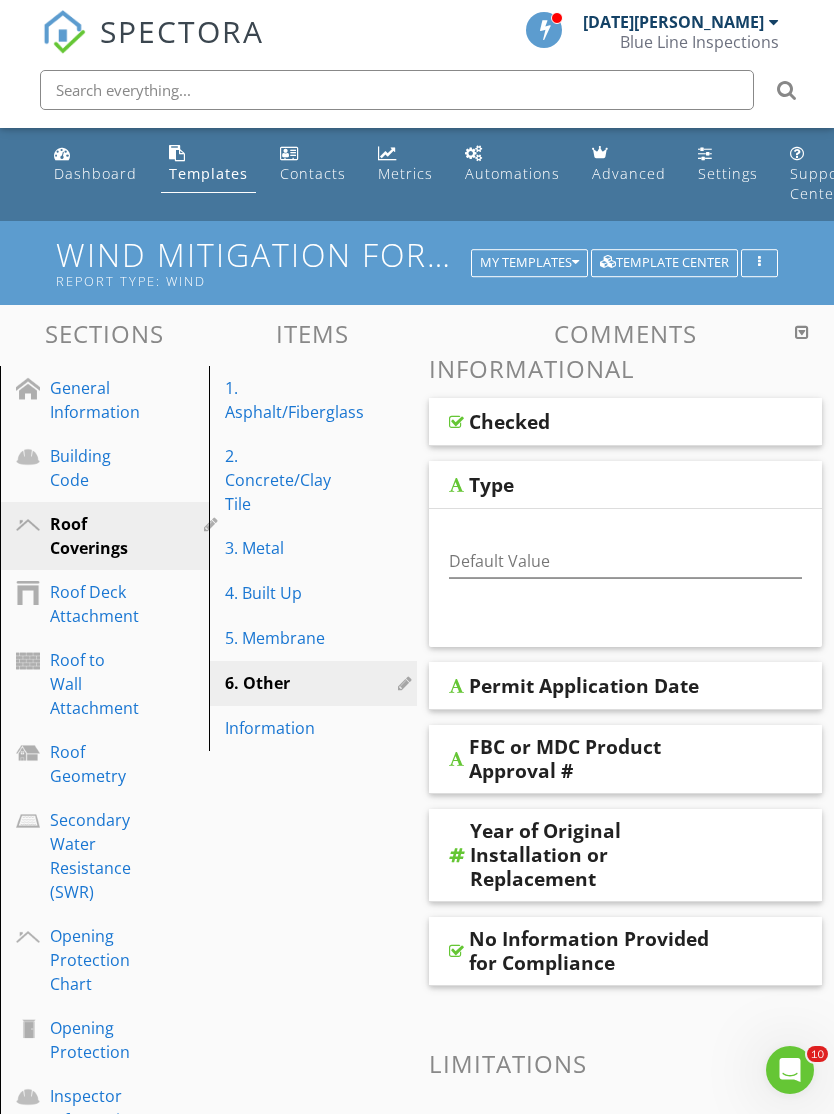 click on "5. Membrane" at bounding box center [279, 638] 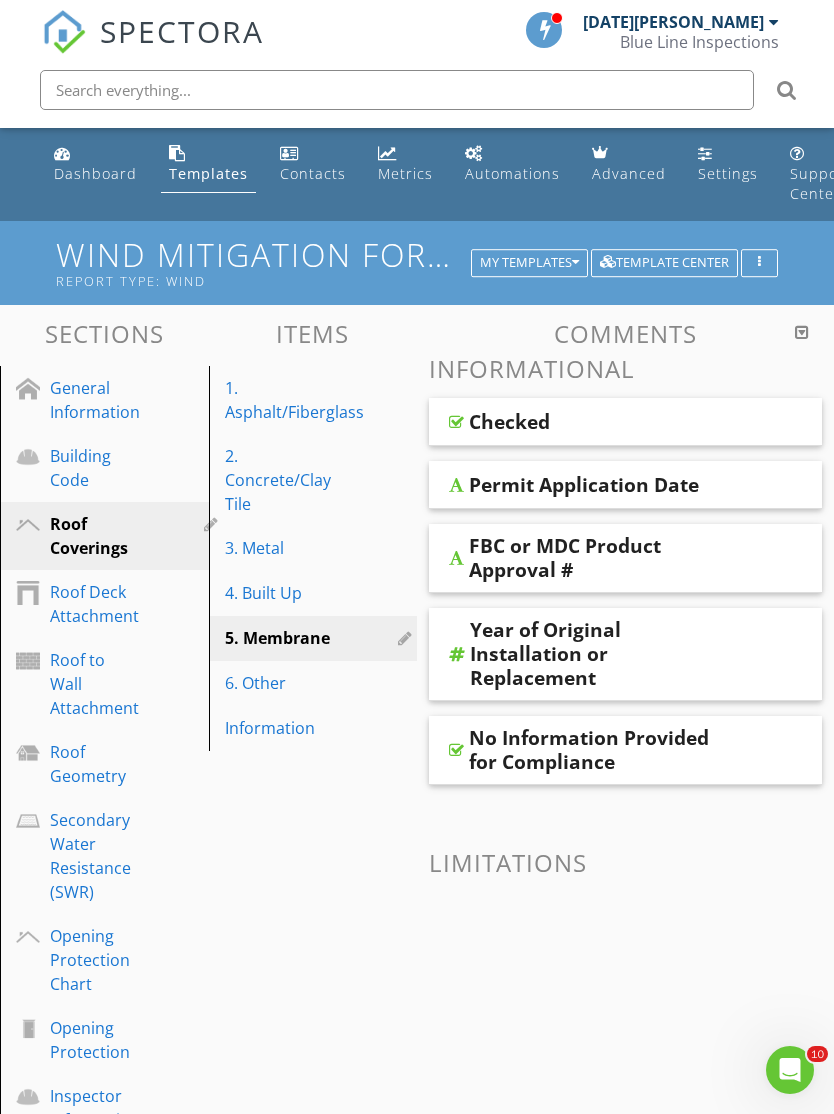 click on "6. Other" at bounding box center (279, 683) 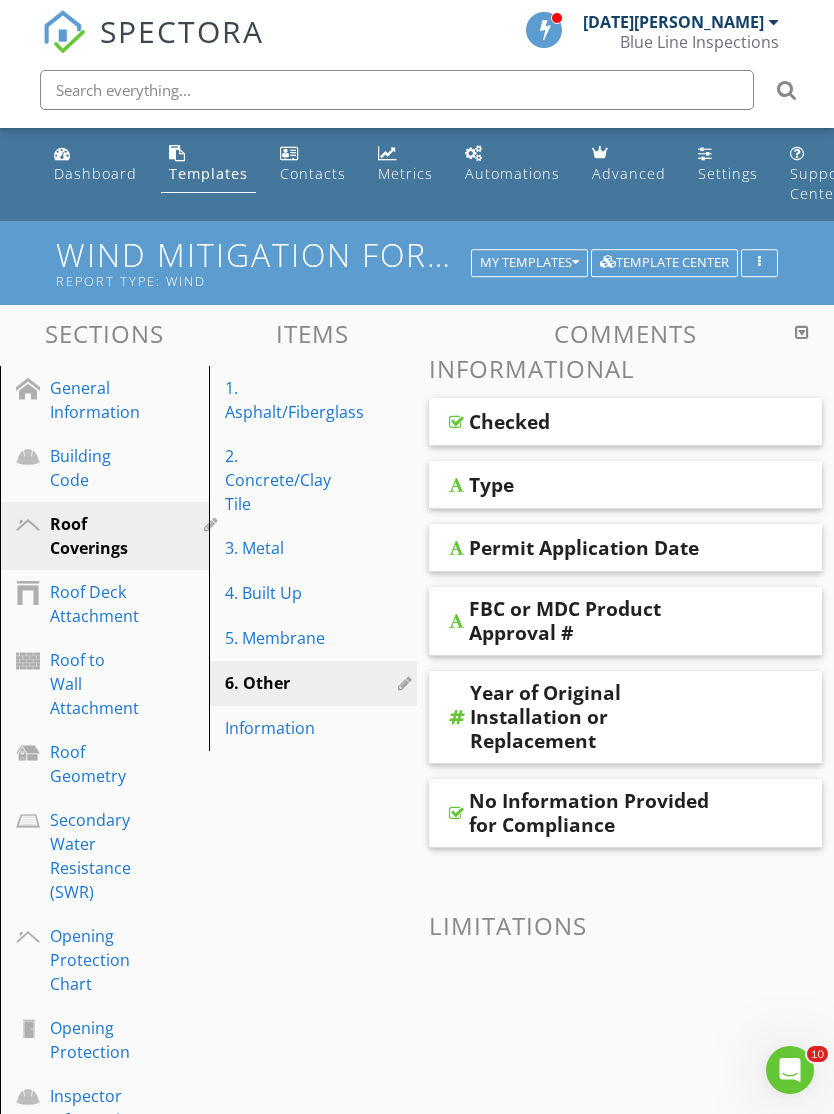 click on "Type" at bounding box center [491, 485] 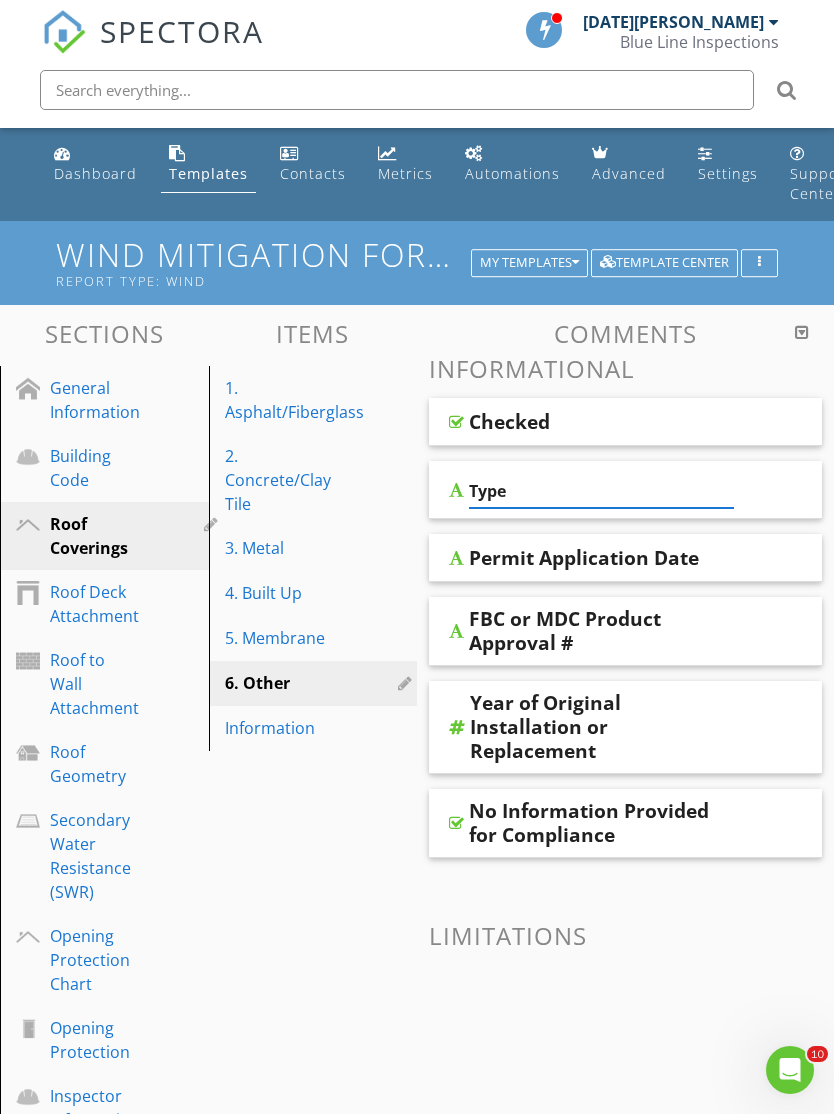 click on "Type" at bounding box center (625, 490) 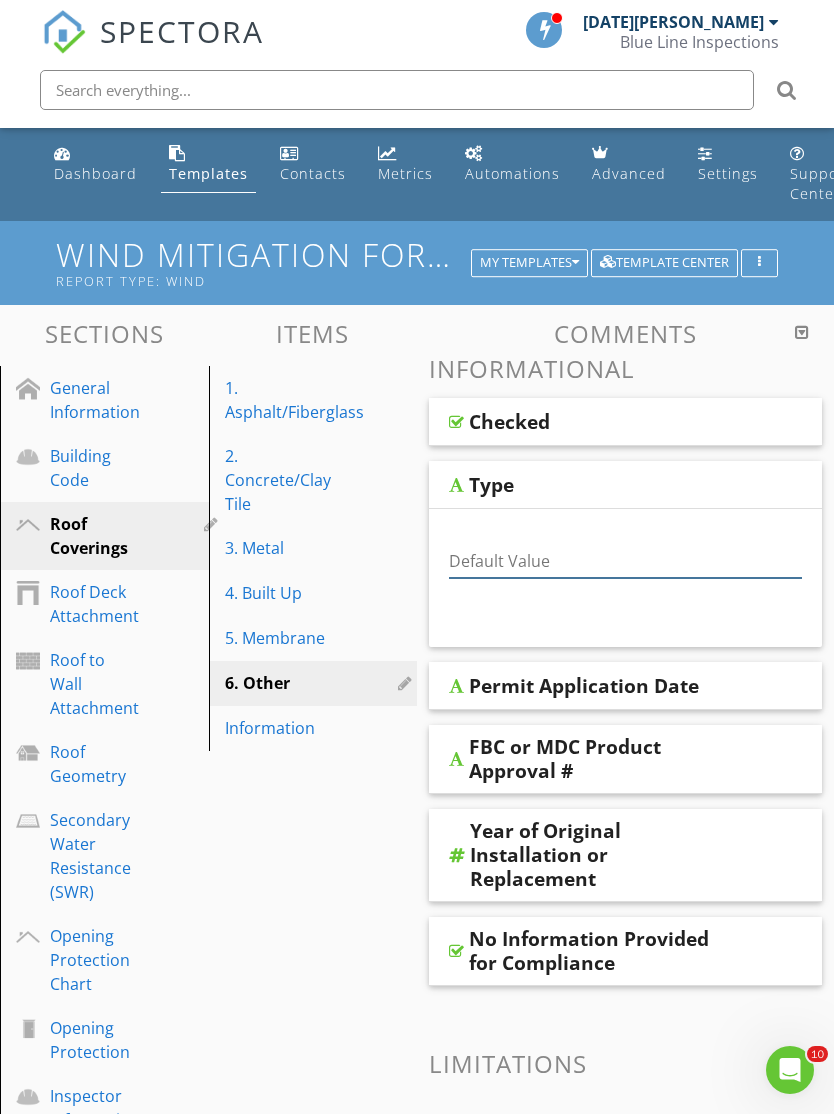click at bounding box center [625, 561] 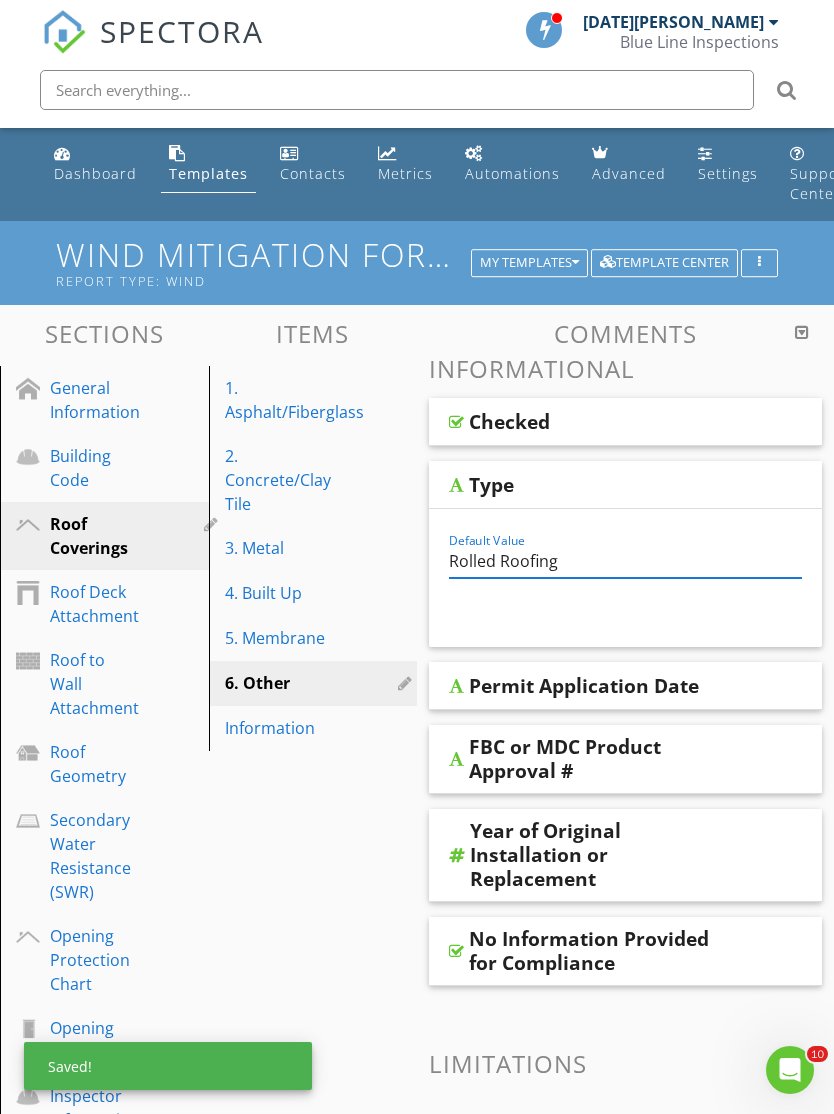 type on "Rolled Roofing" 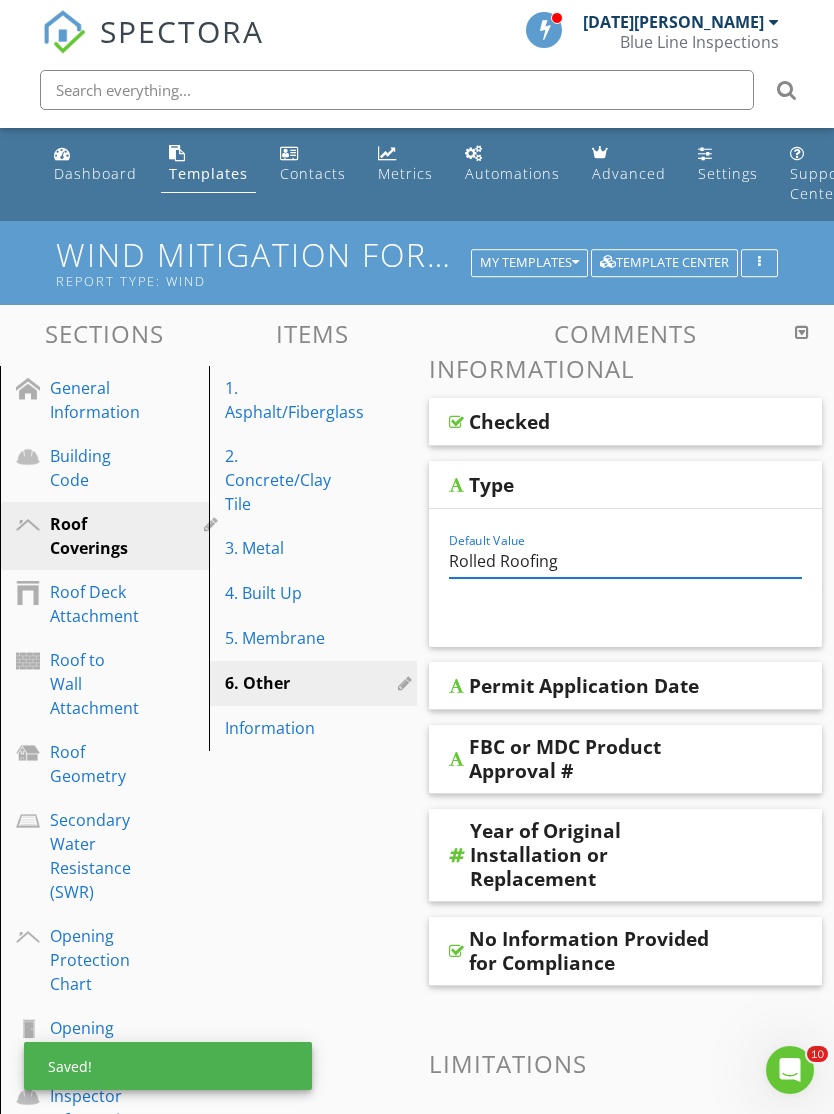 click on "Type" at bounding box center (625, 485) 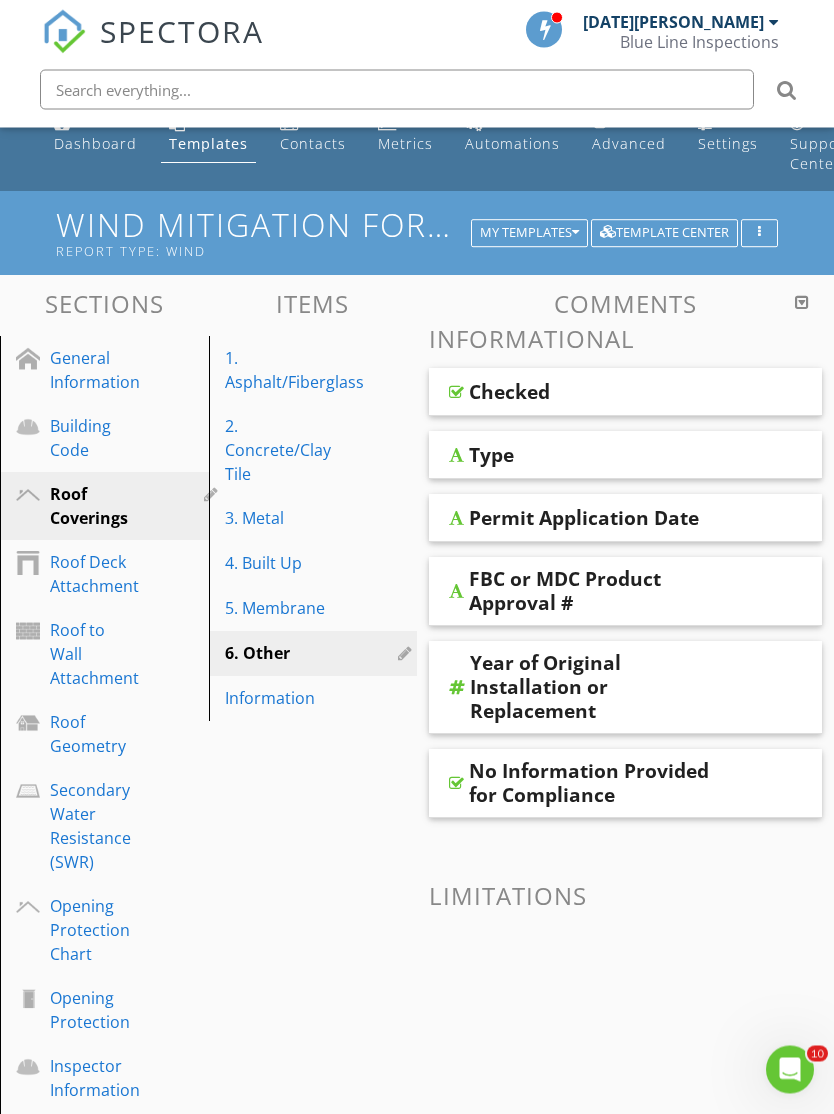 scroll, scrollTop: 30, scrollLeft: 0, axis: vertical 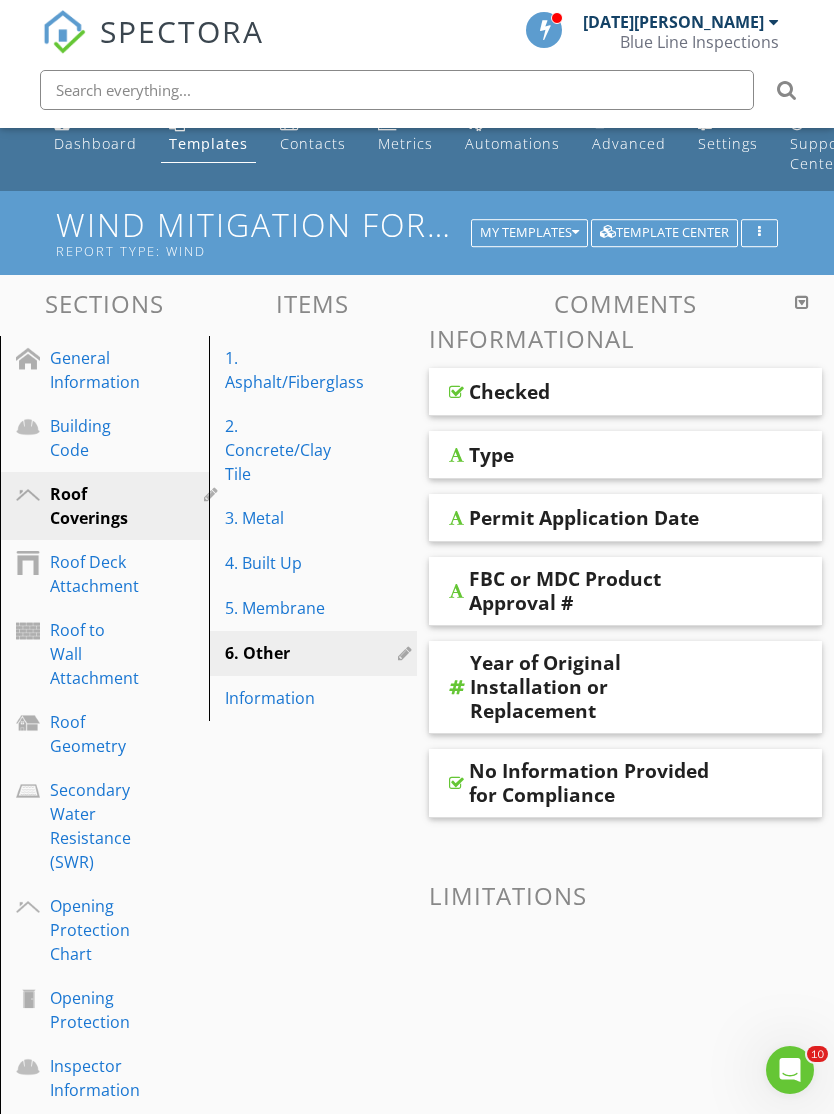 click on "My Templates" at bounding box center [529, 233] 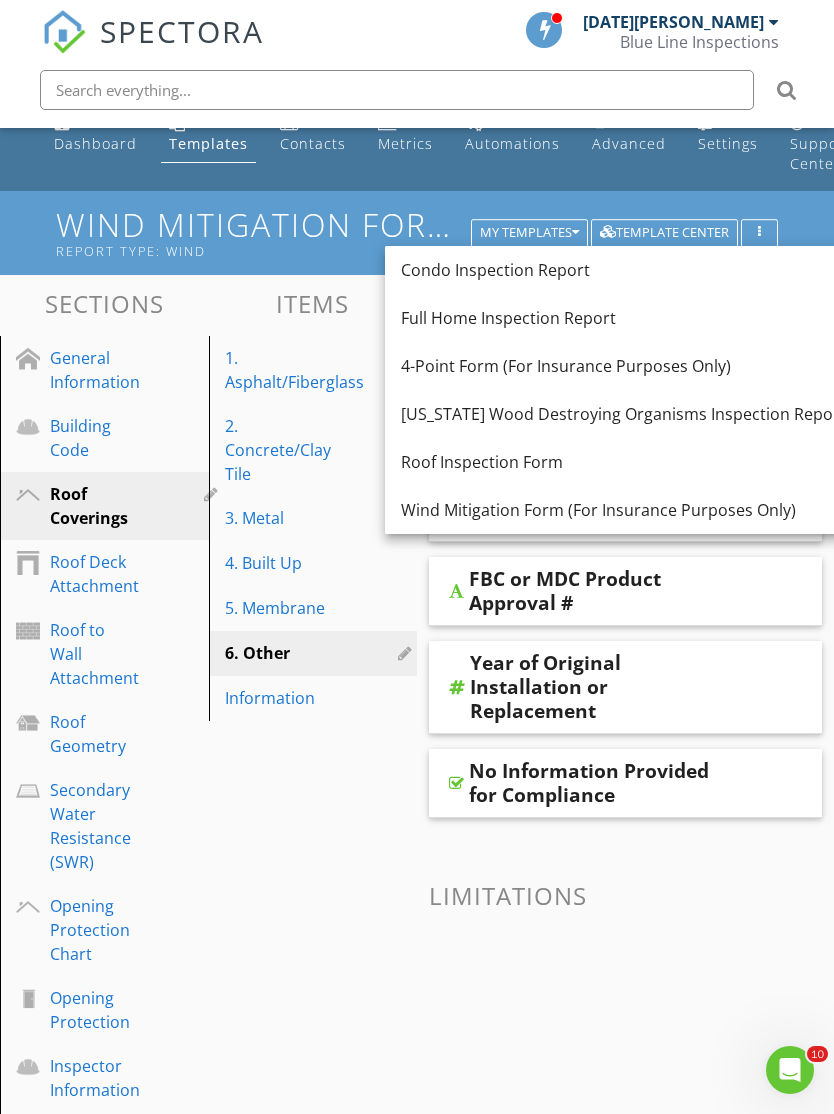 click on "General Information" at bounding box center [95, 370] 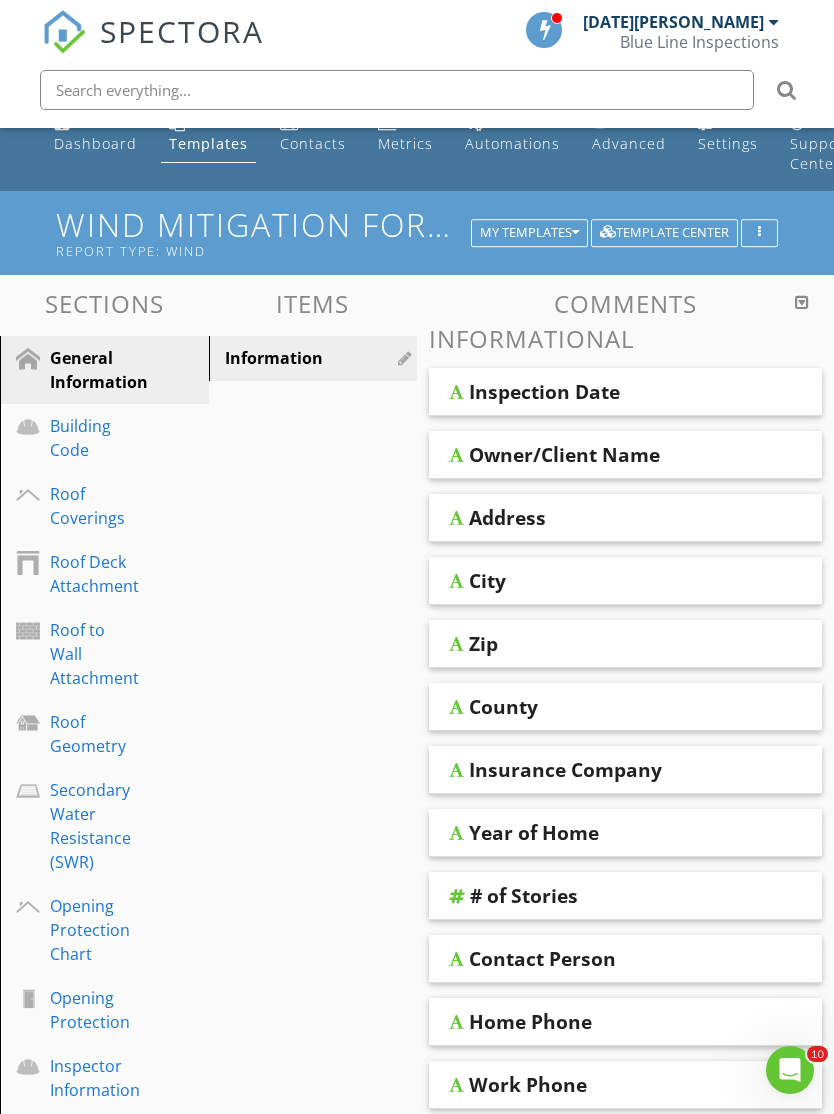 click on "County" at bounding box center (601, 707) 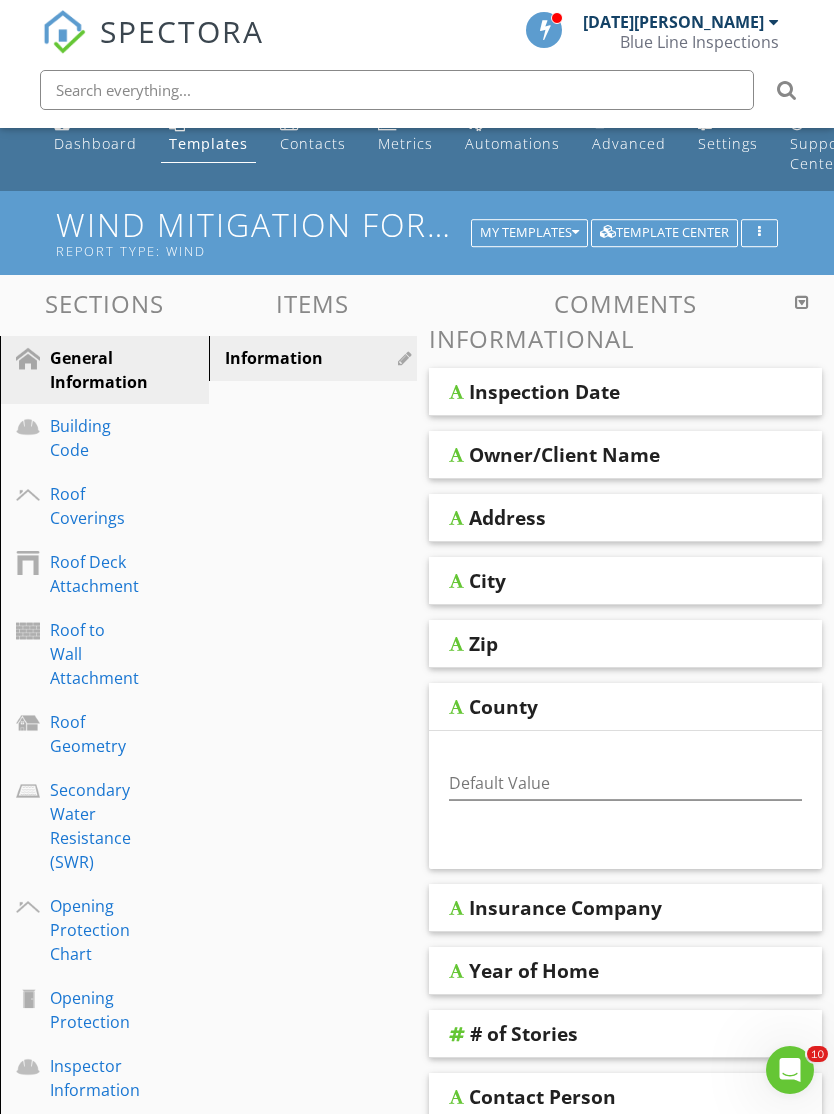 click on "My Templates" at bounding box center (529, 233) 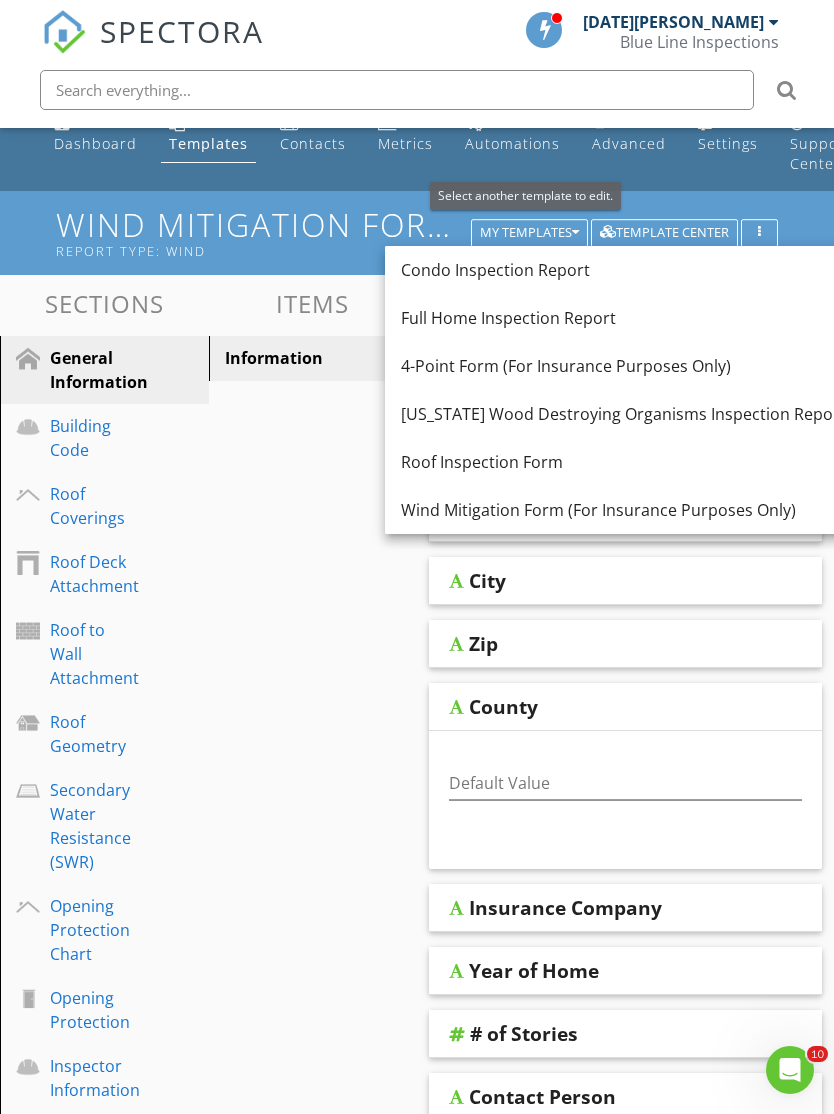 click on "Full Home Inspection Report" at bounding box center (623, 318) 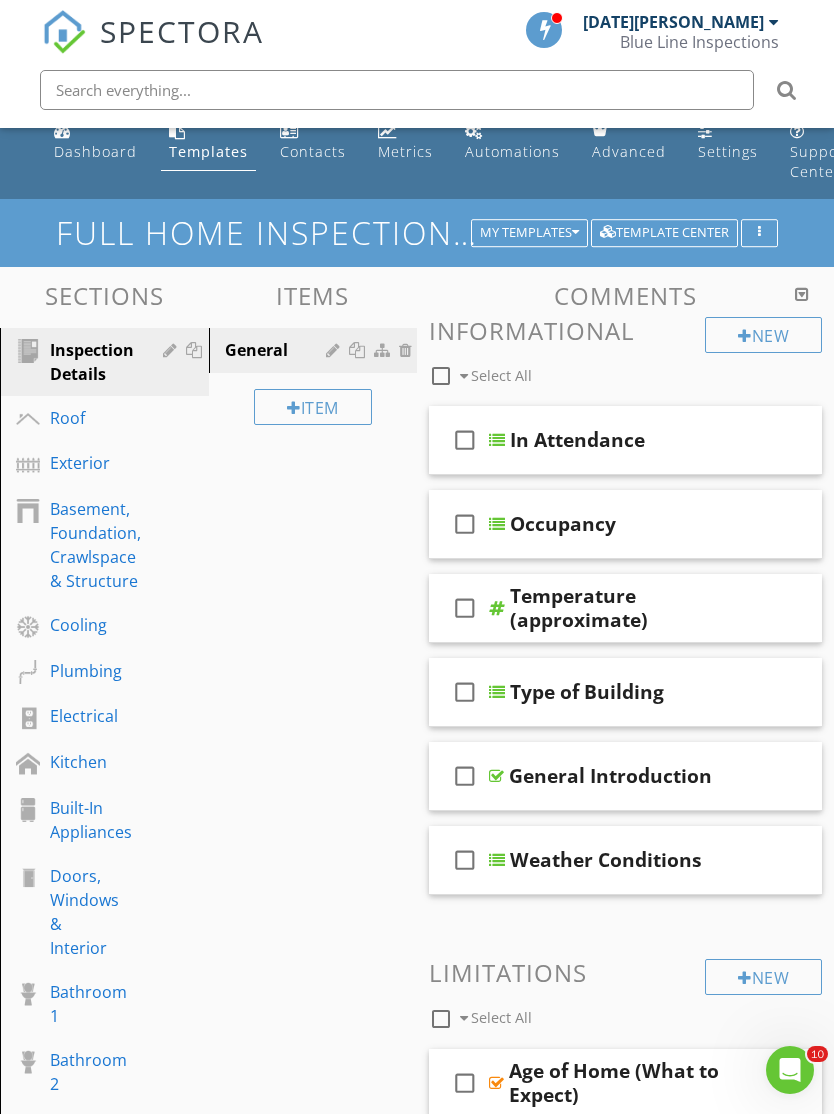 scroll, scrollTop: 0, scrollLeft: 0, axis: both 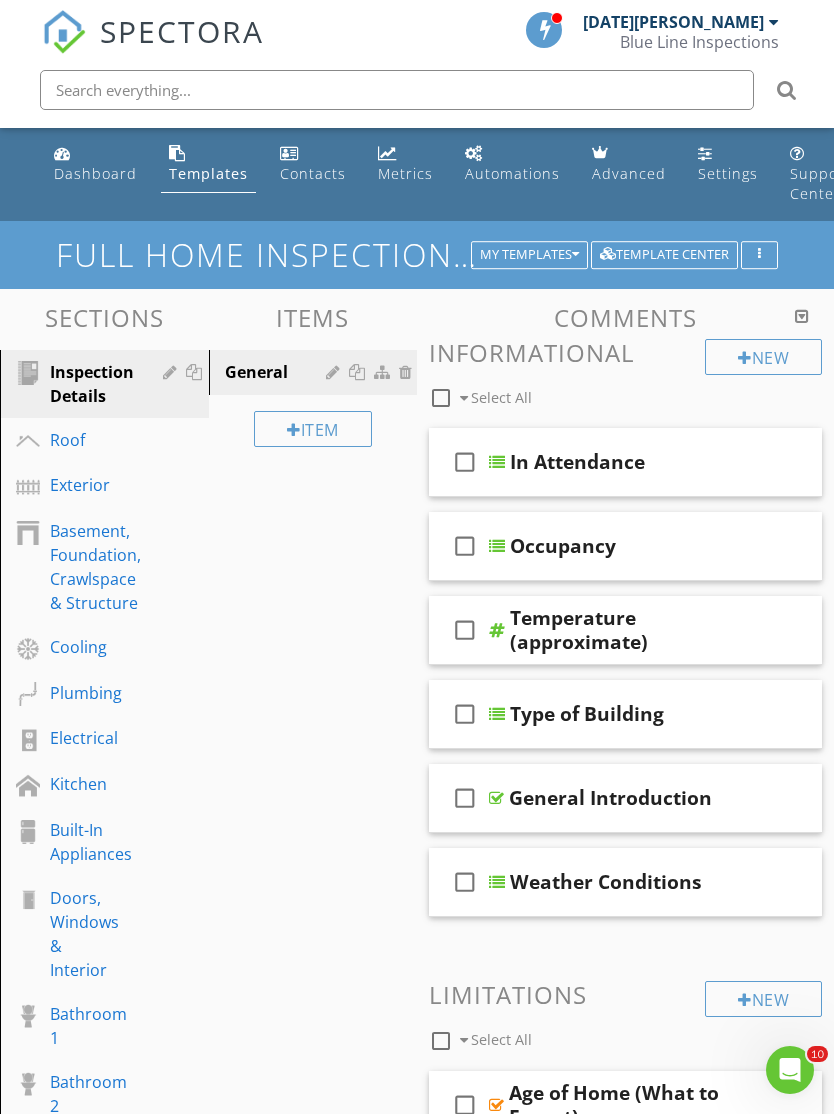 click on "My Templates" at bounding box center [529, 255] 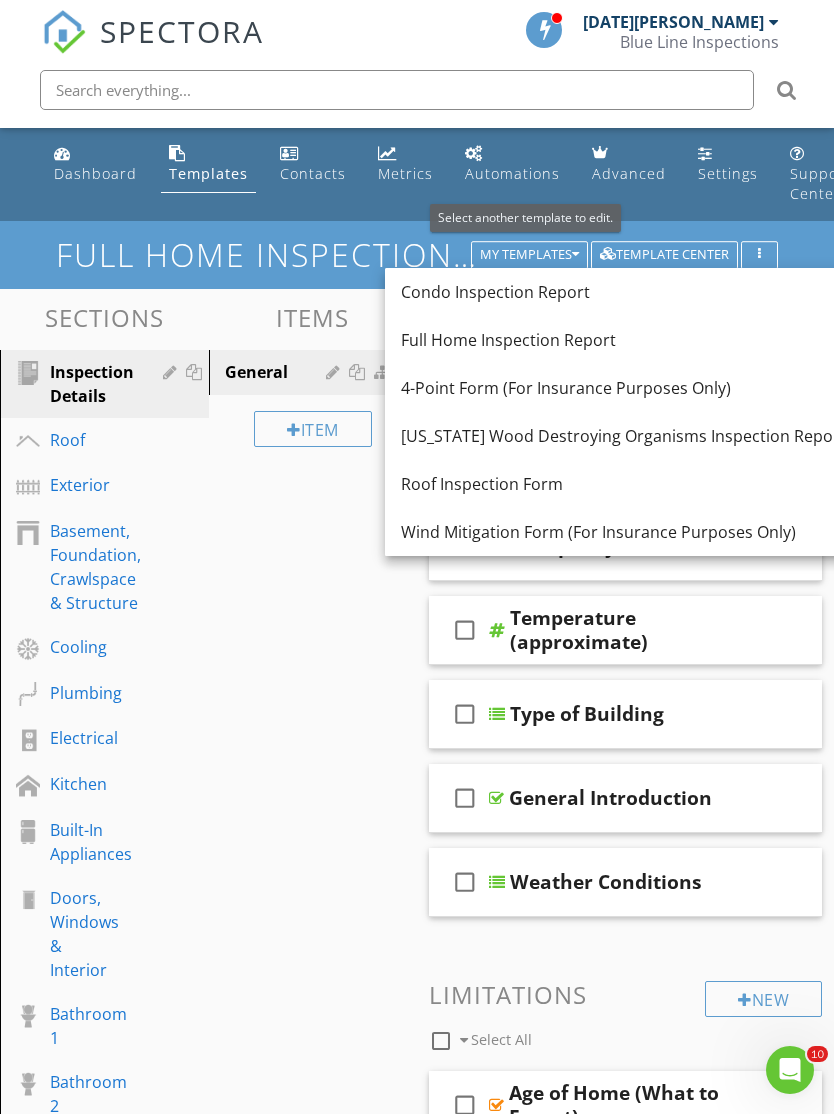 click on "Dashboard" at bounding box center [95, 173] 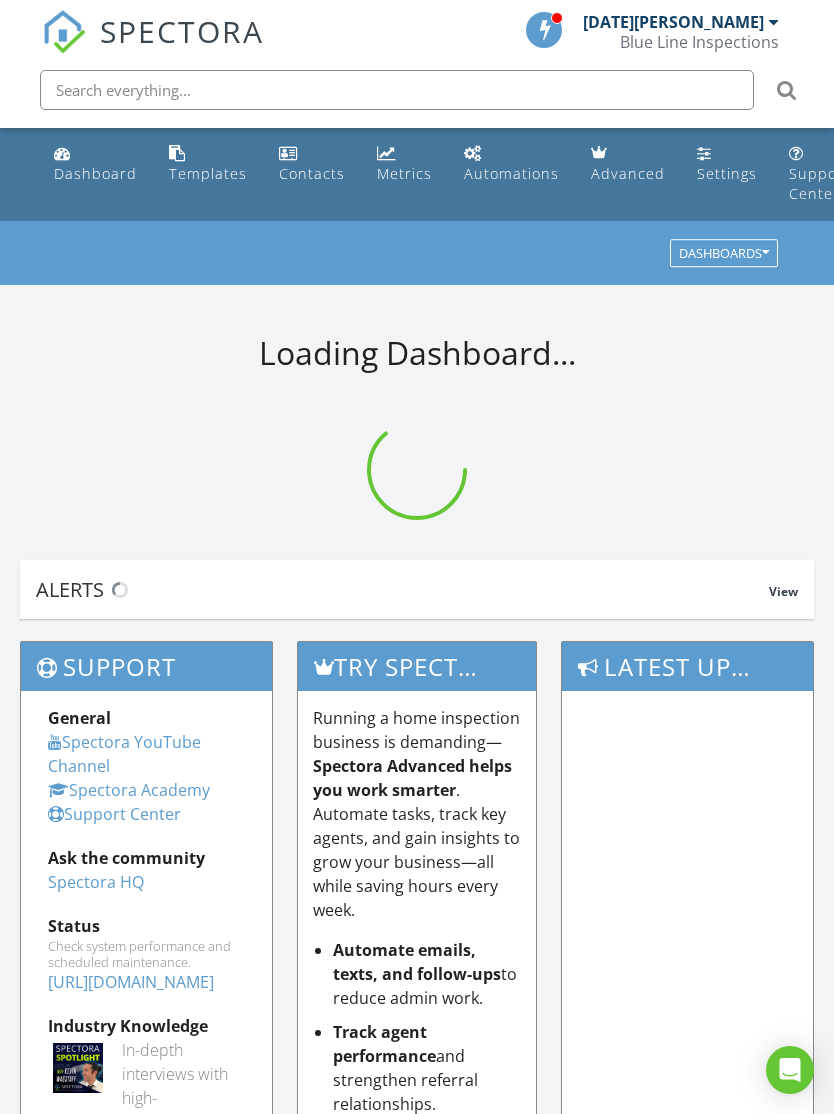 scroll, scrollTop: 0, scrollLeft: 0, axis: both 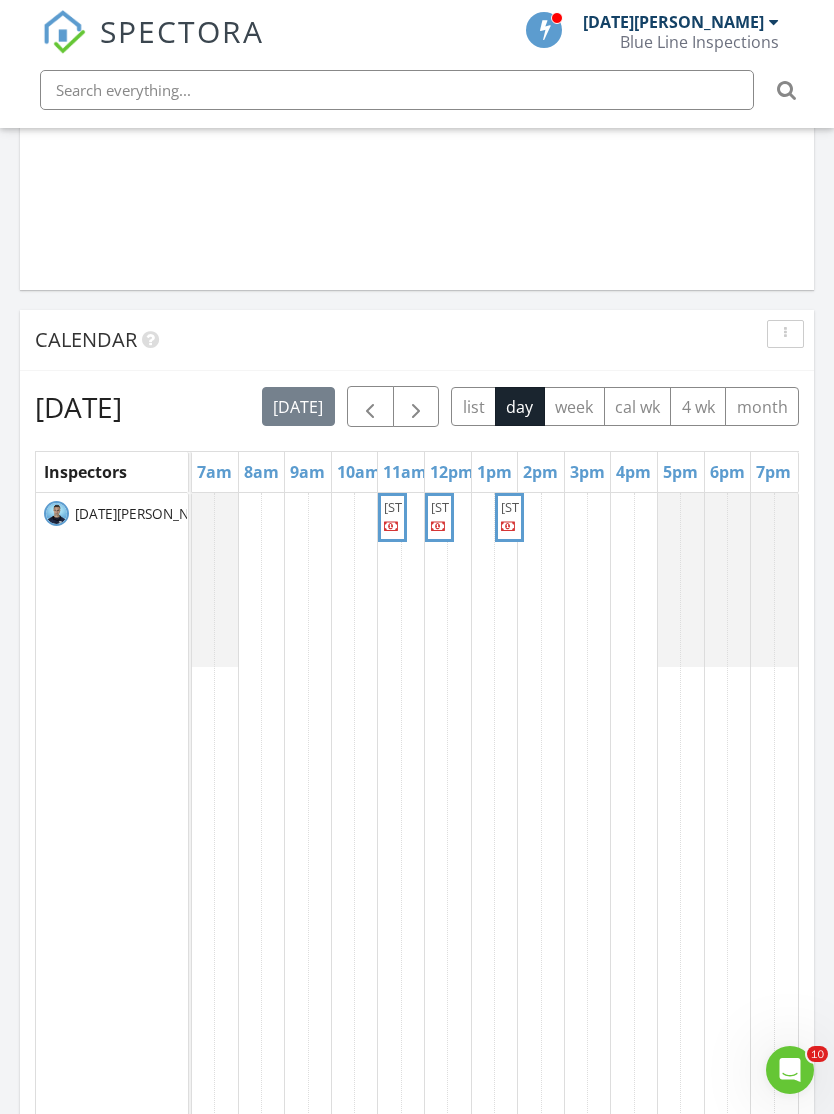 click at bounding box center [370, 408] 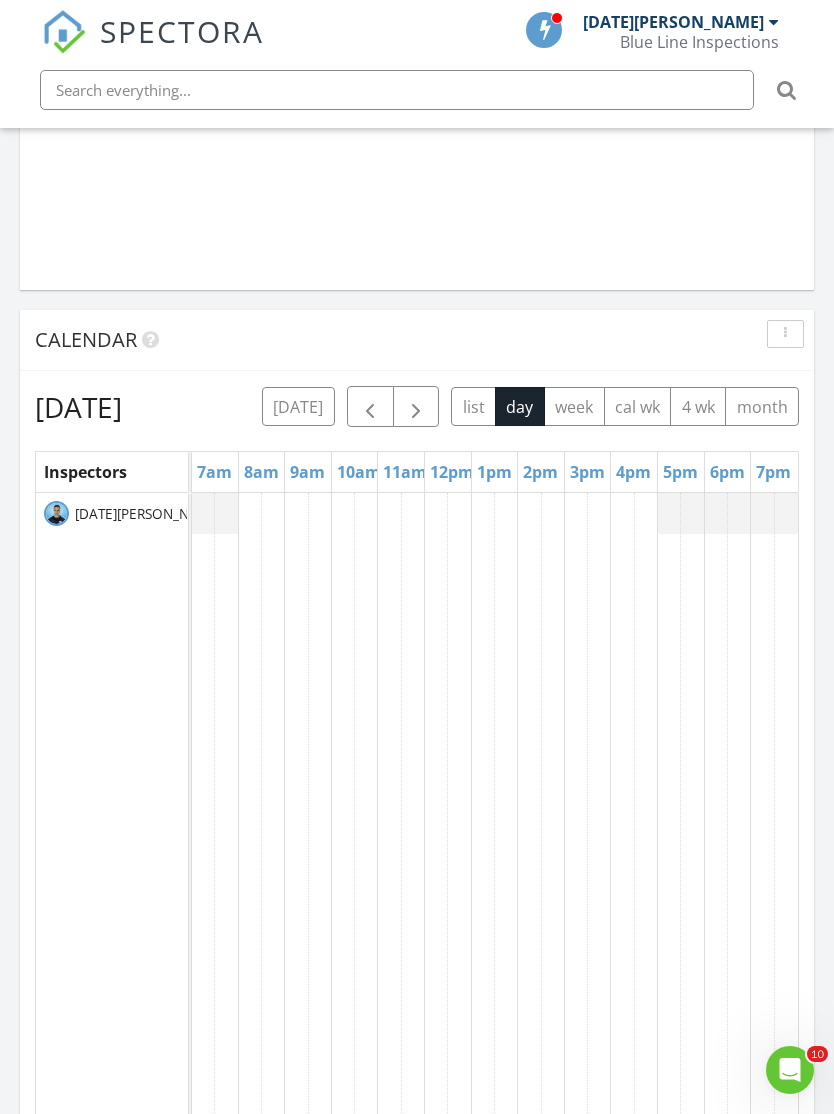 click at bounding box center [370, 408] 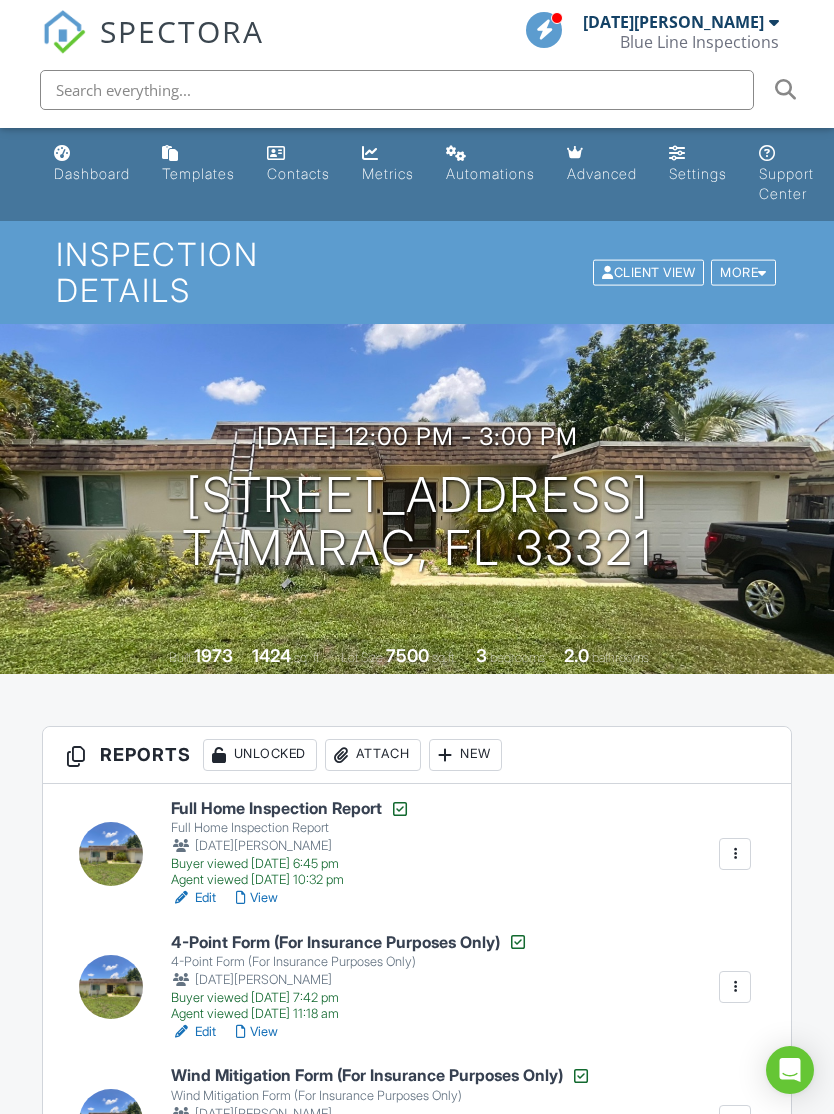 scroll, scrollTop: 0, scrollLeft: 0, axis: both 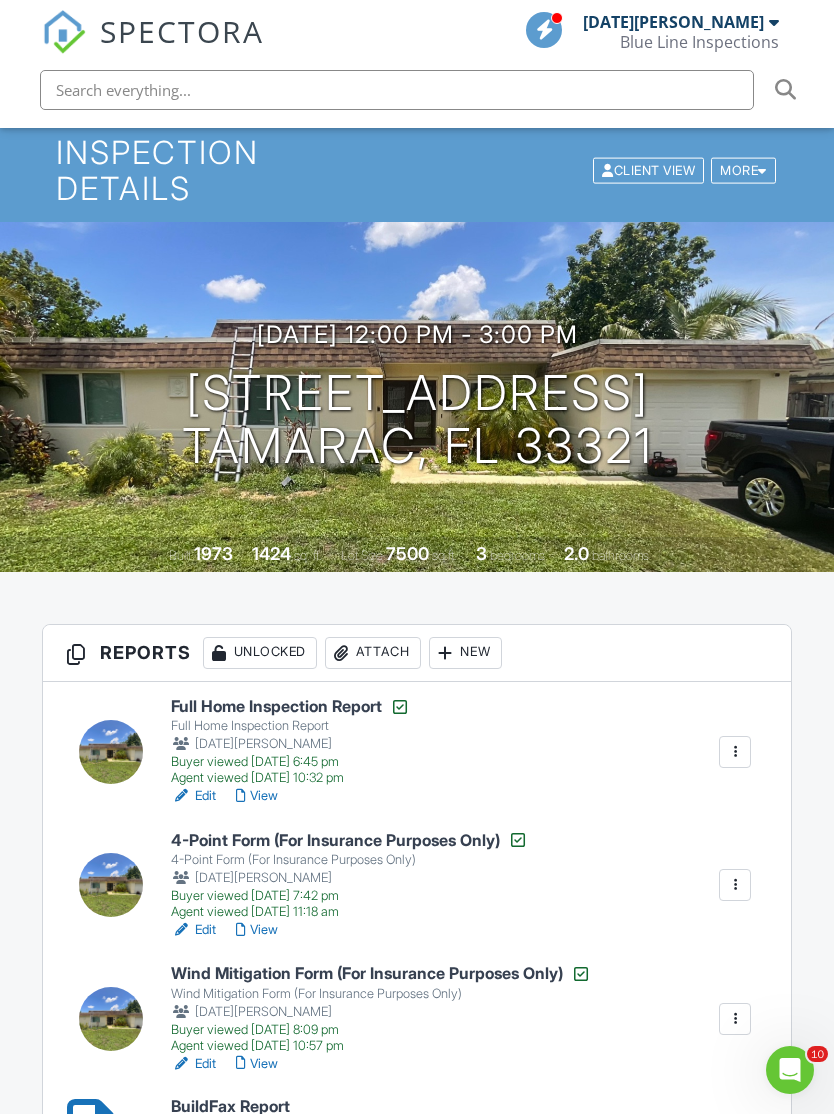 click on "07/09/2025 12:00 pm
- 3:00 pm
8100 NW 75th Ave
Tamarac, FL 33321" at bounding box center (417, 396) 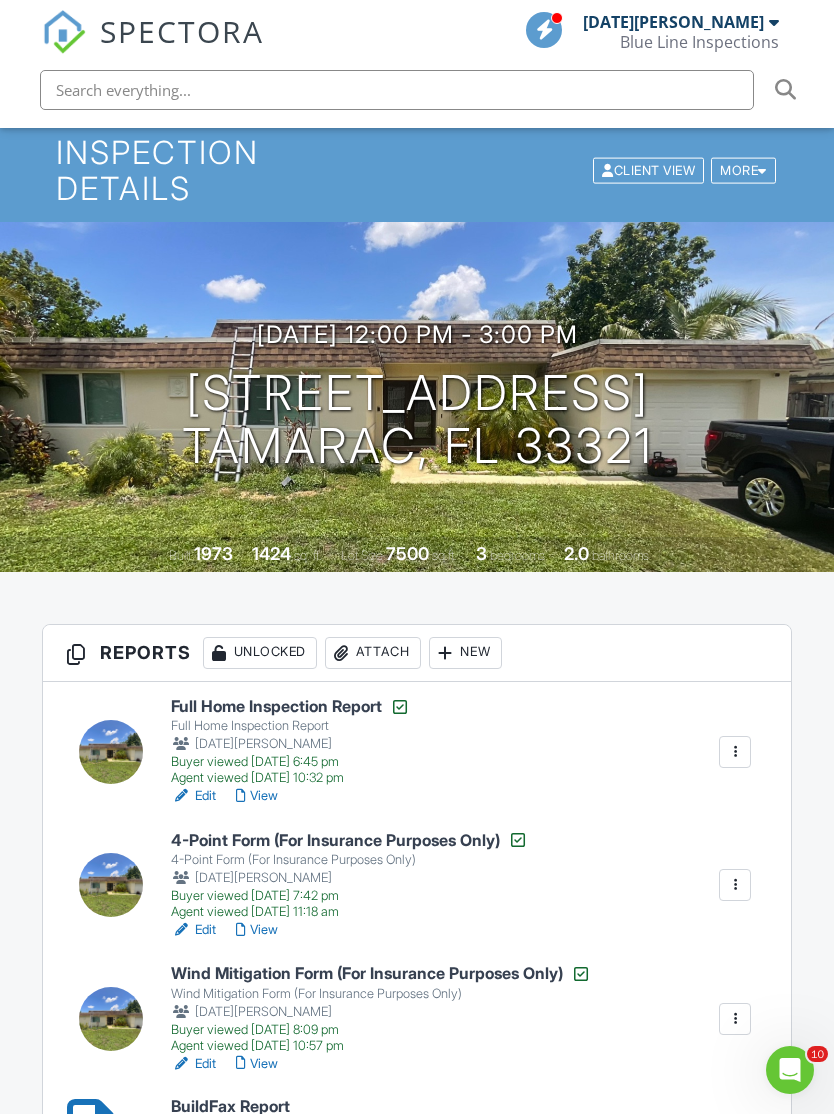 click on "07/09/2025 12:00 pm
- 3:00 pm
8100 NW 75th Ave
Tamarac, FL 33321" at bounding box center [417, 396] 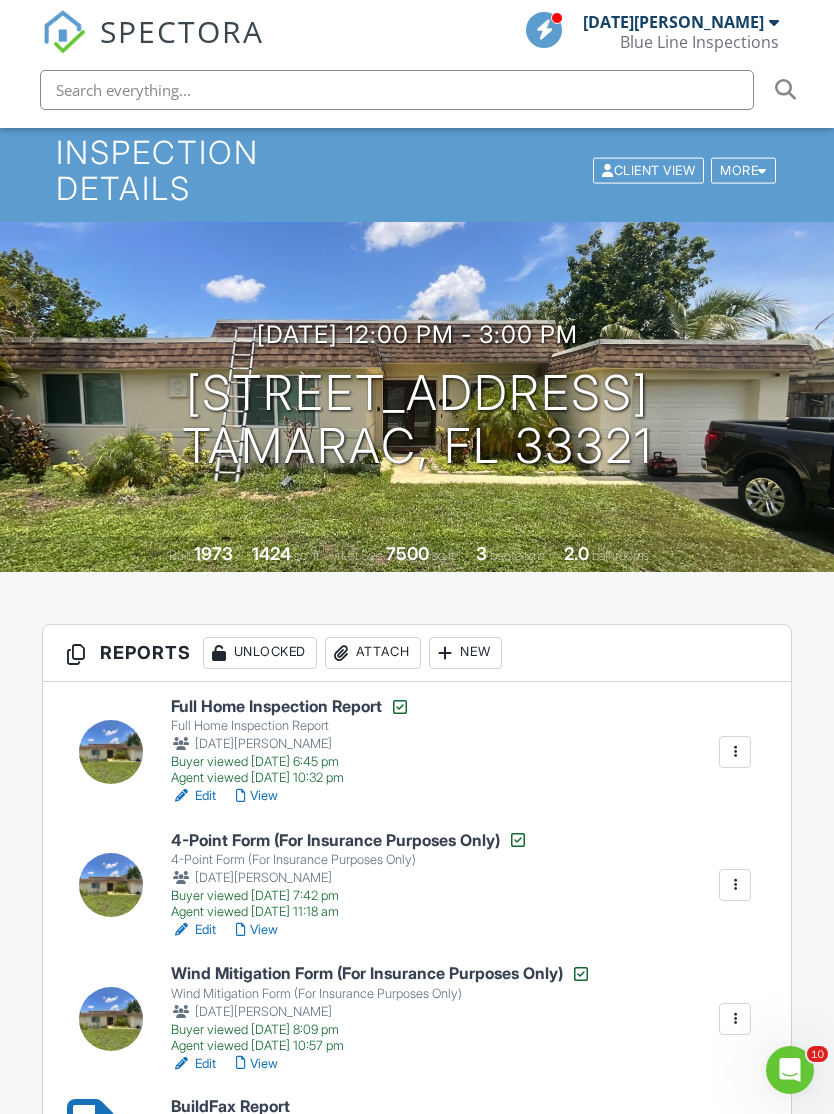 click on "8100 NW 75th Ave
Tamarac, FL 33321" at bounding box center [417, 420] 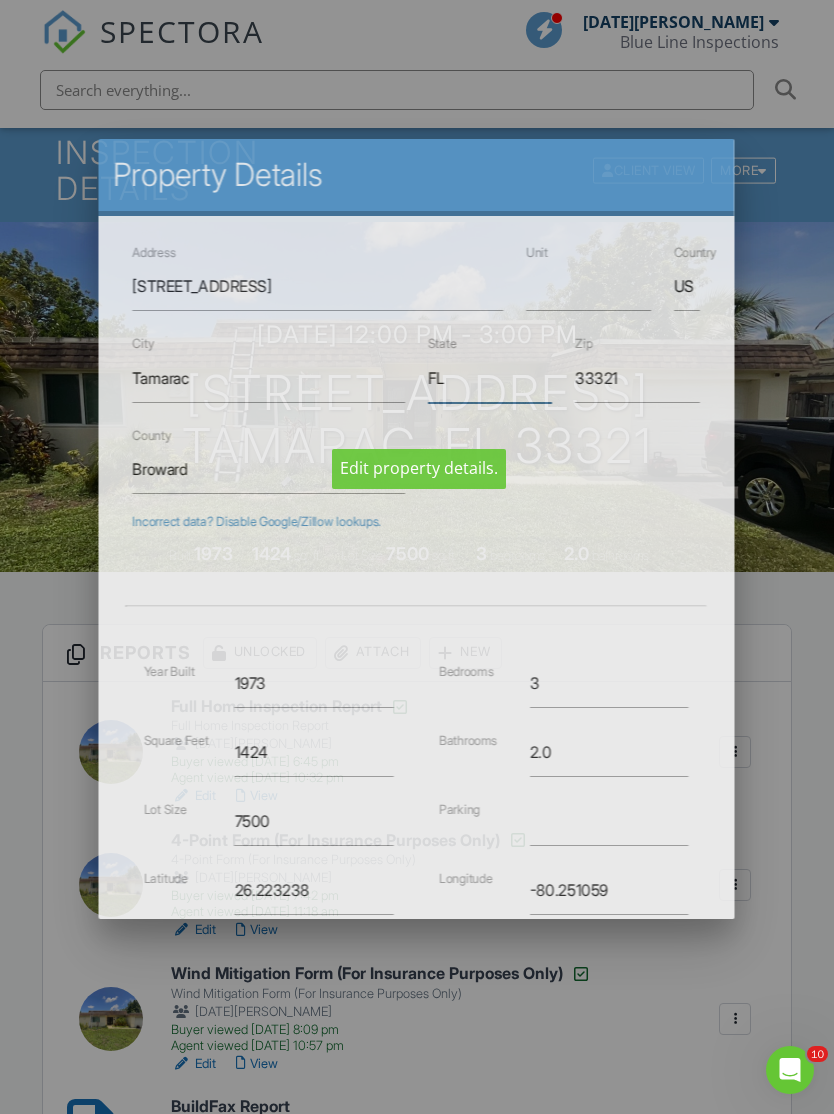 click on "FL" at bounding box center (490, 378) 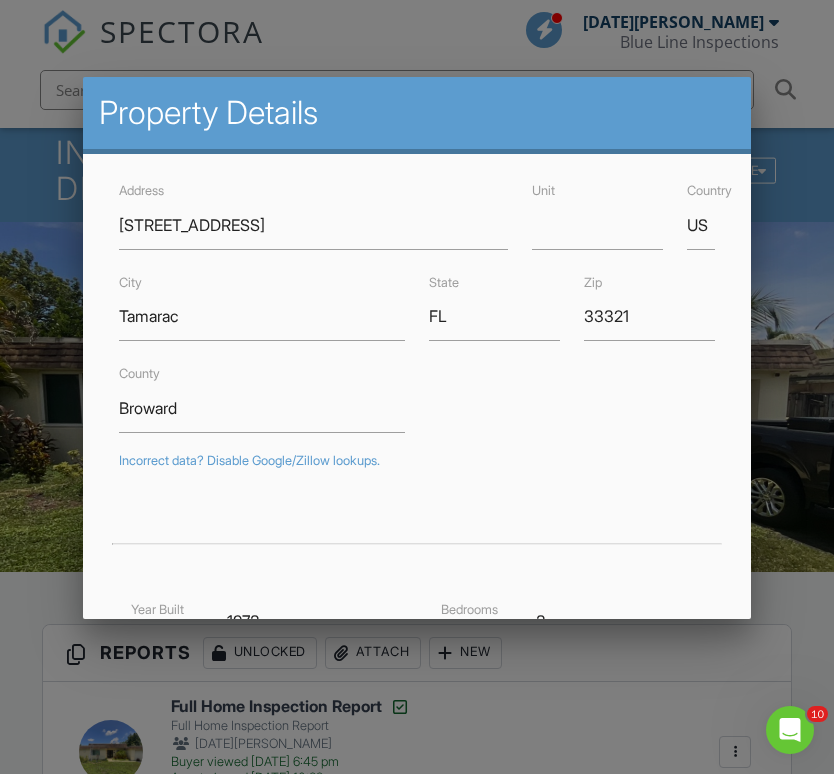 click on "County" at bounding box center (139, 373) 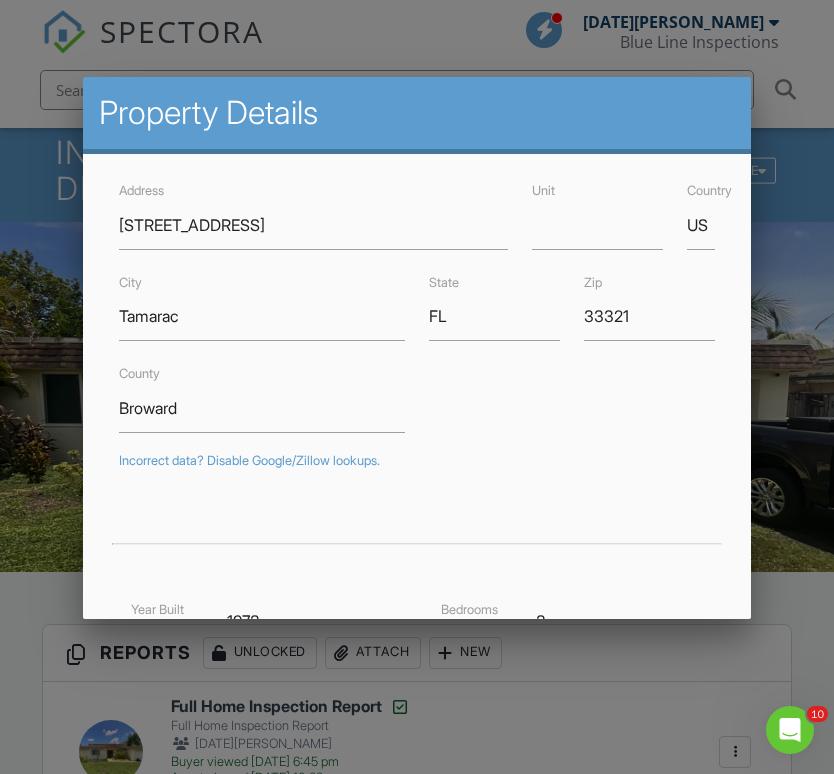 click at bounding box center (417, 384) 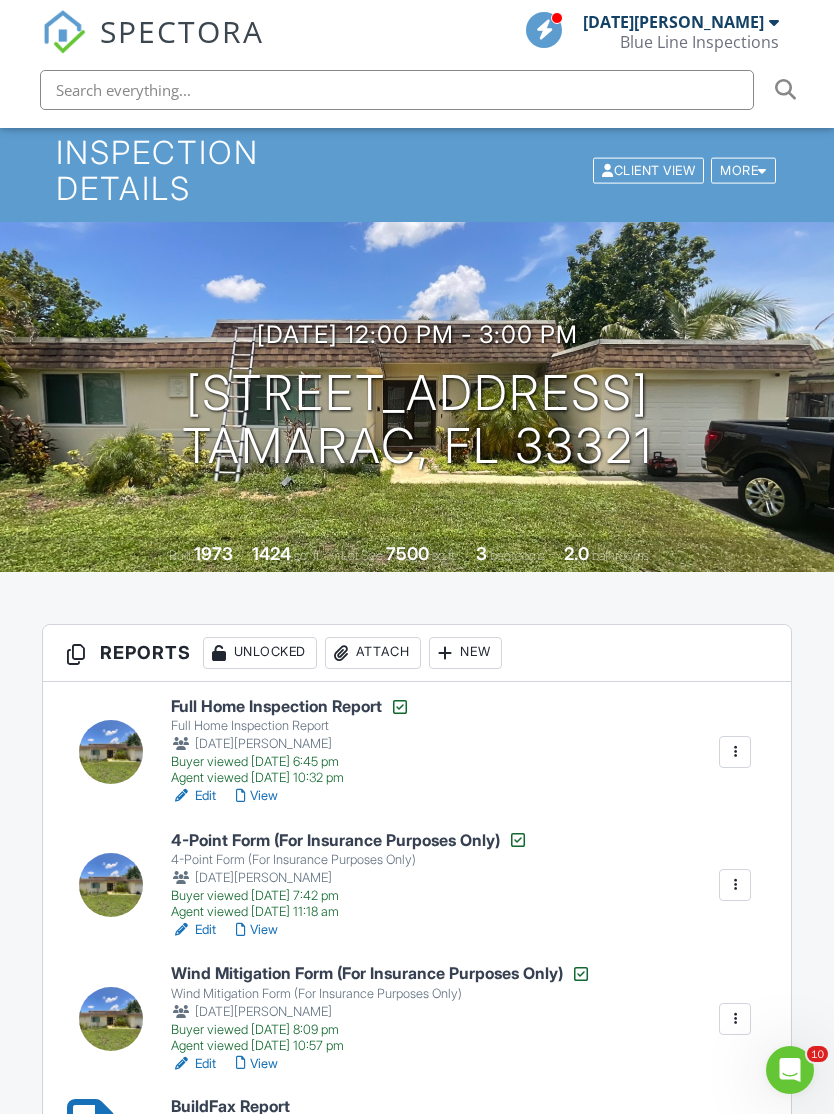 scroll, scrollTop: 0, scrollLeft: 0, axis: both 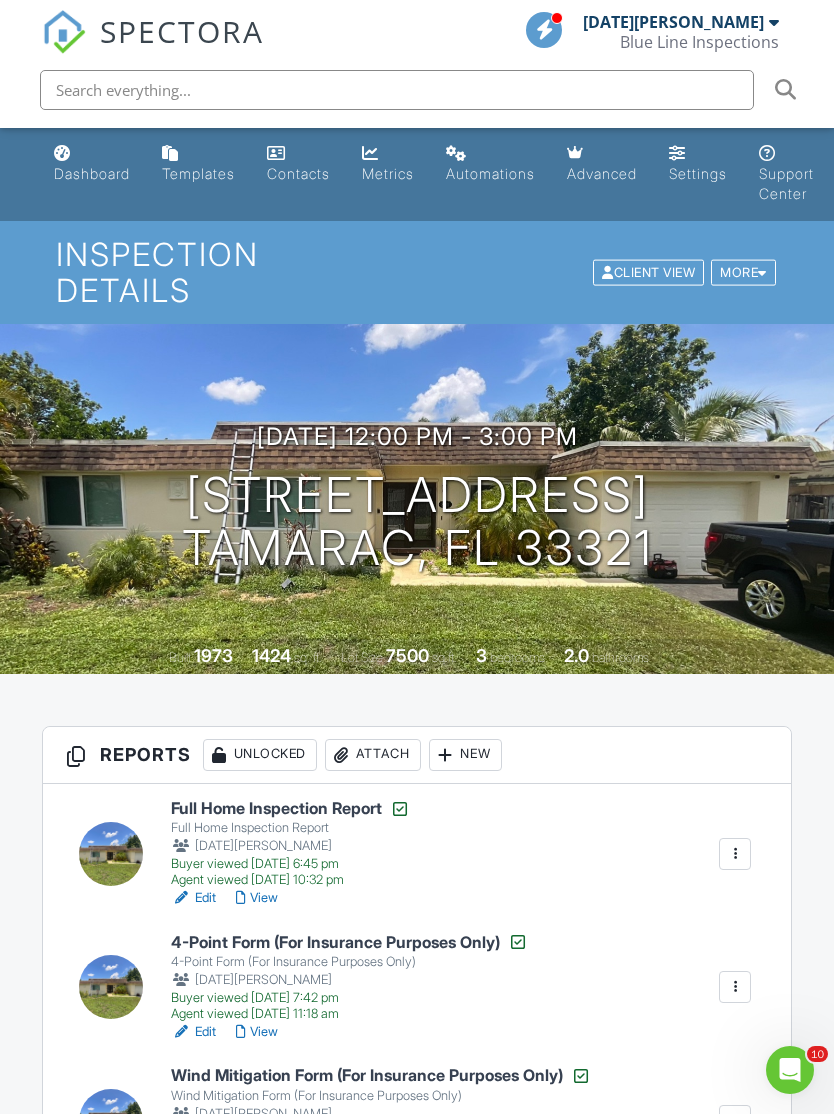 click on "Templates" at bounding box center (198, 164) 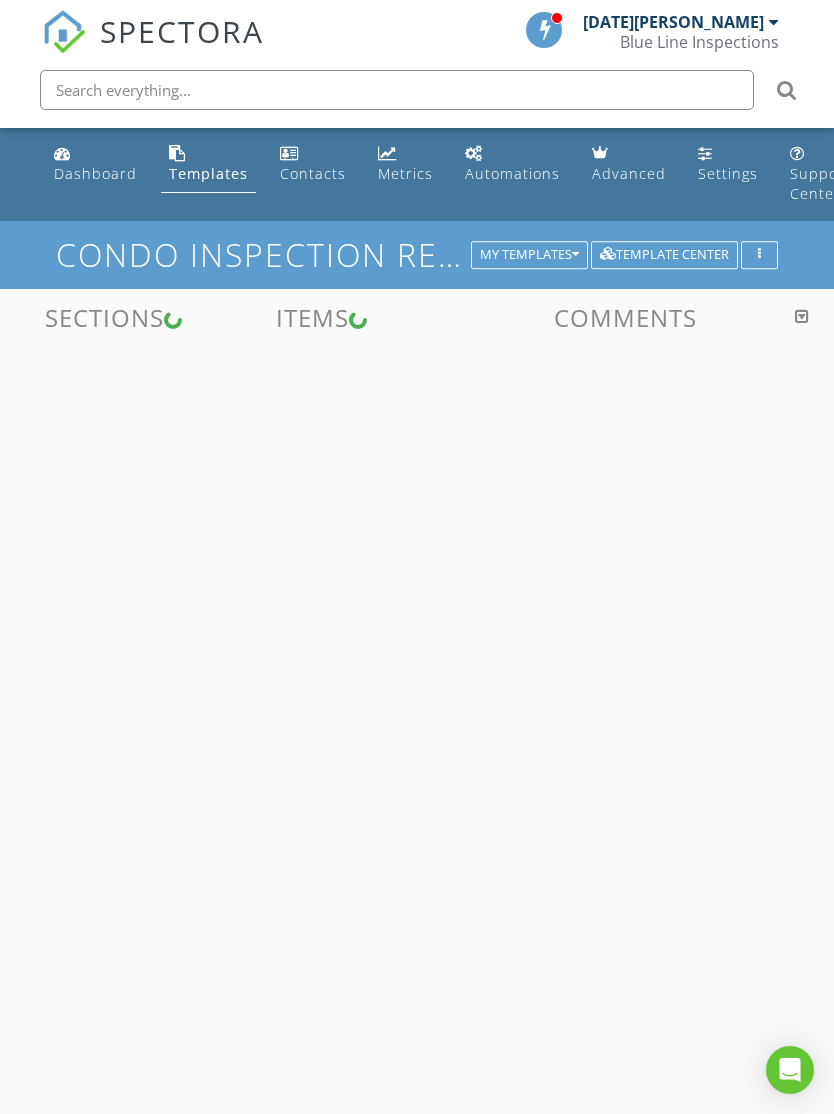 scroll, scrollTop: 0, scrollLeft: 0, axis: both 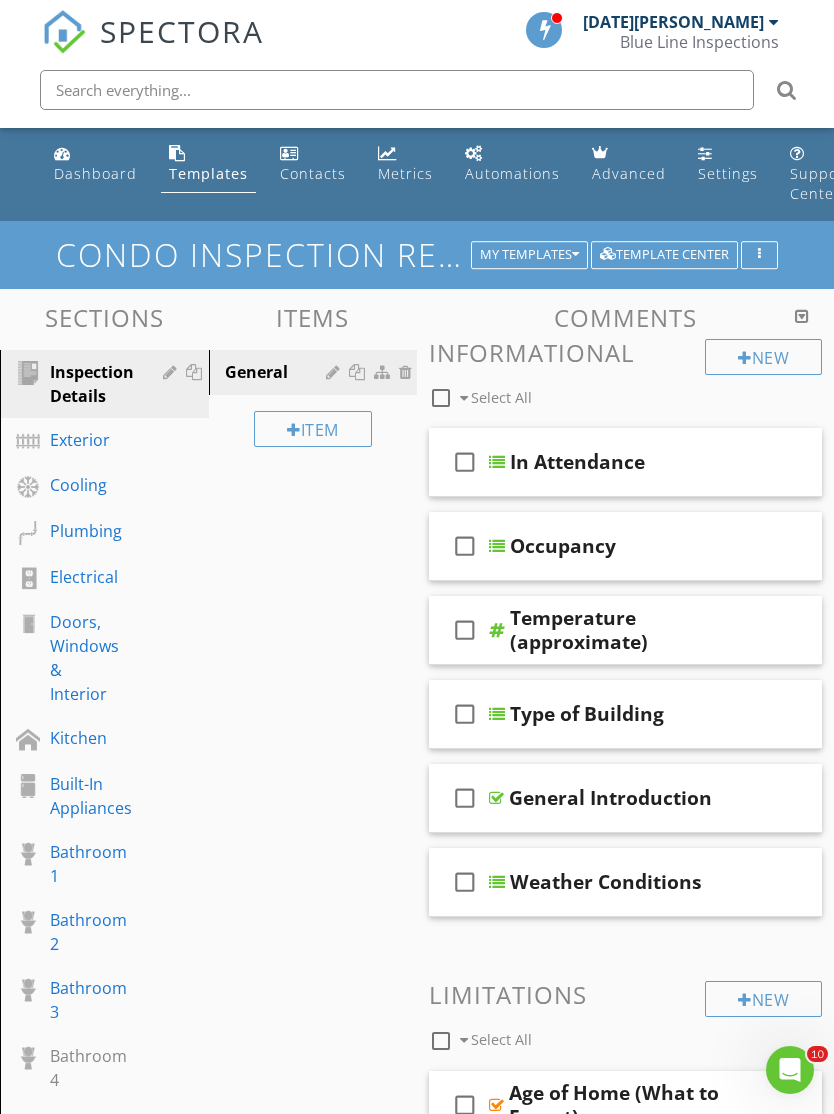 click on "My Templates" at bounding box center (529, 255) 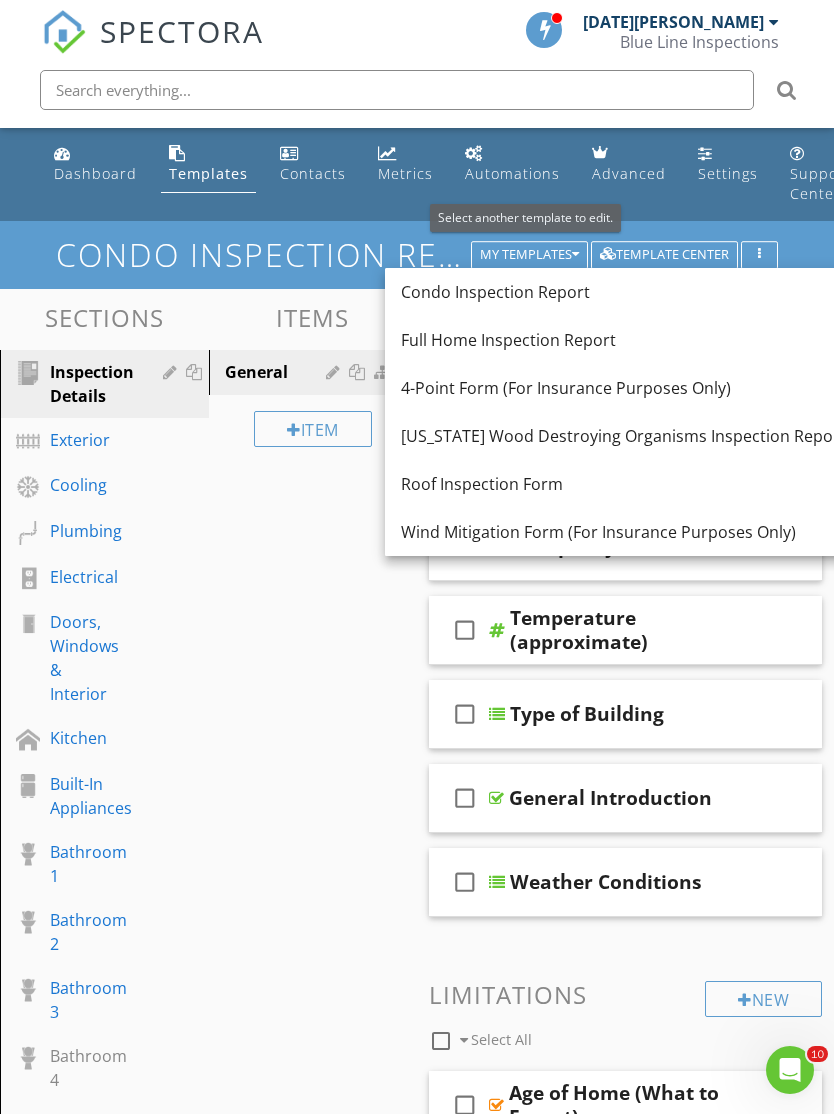 click on "Wind Mitigation Form (For Insurance Purposes Only)" at bounding box center (623, 532) 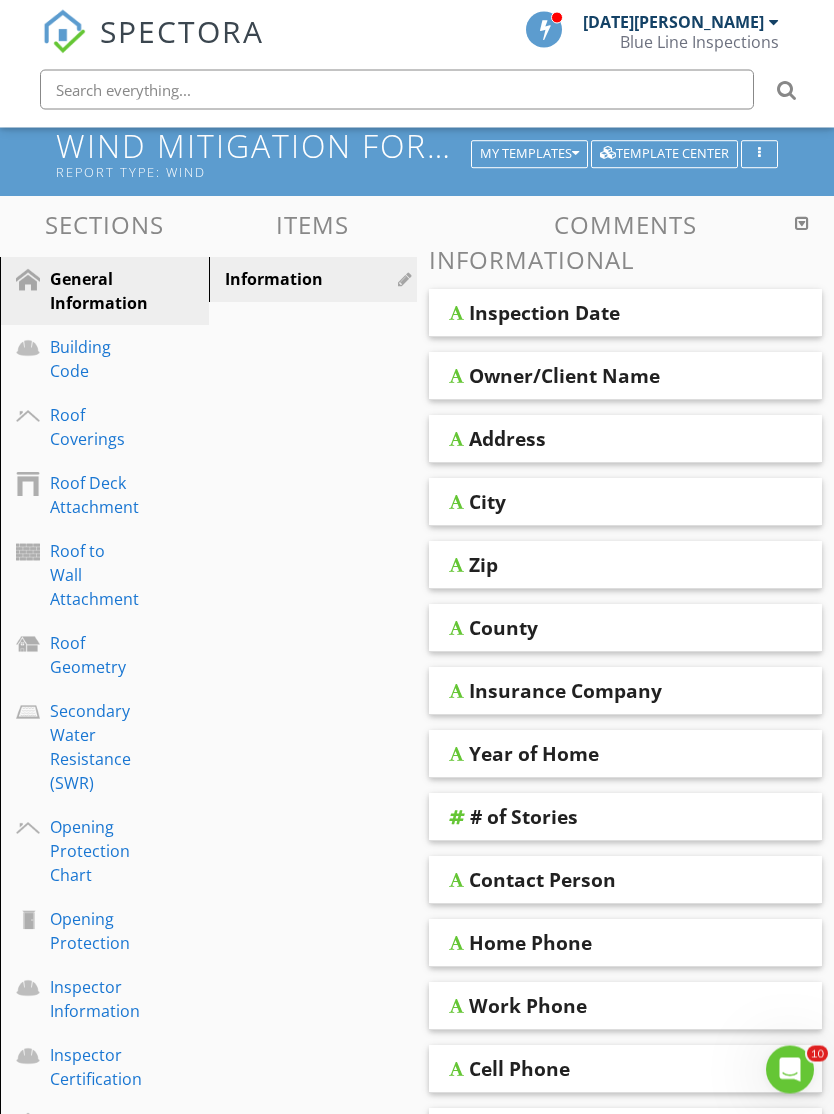 scroll, scrollTop: 109, scrollLeft: 0, axis: vertical 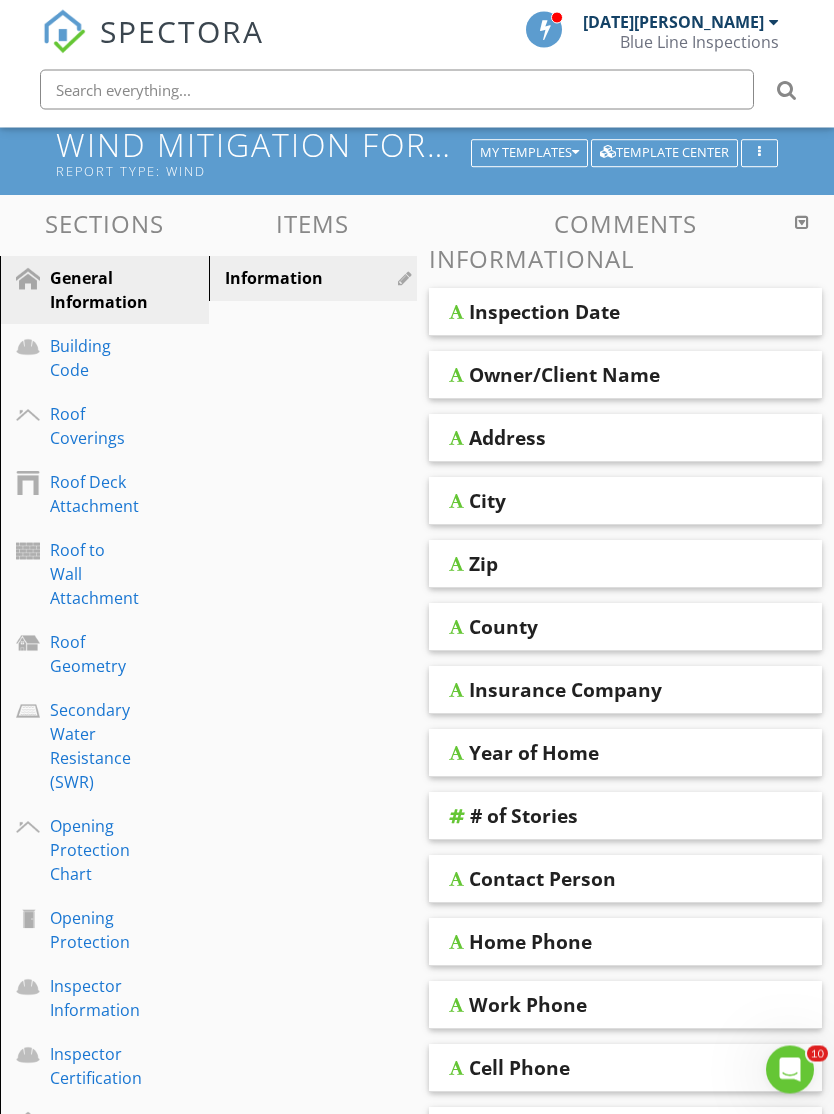 click on "Zip" at bounding box center (601, 565) 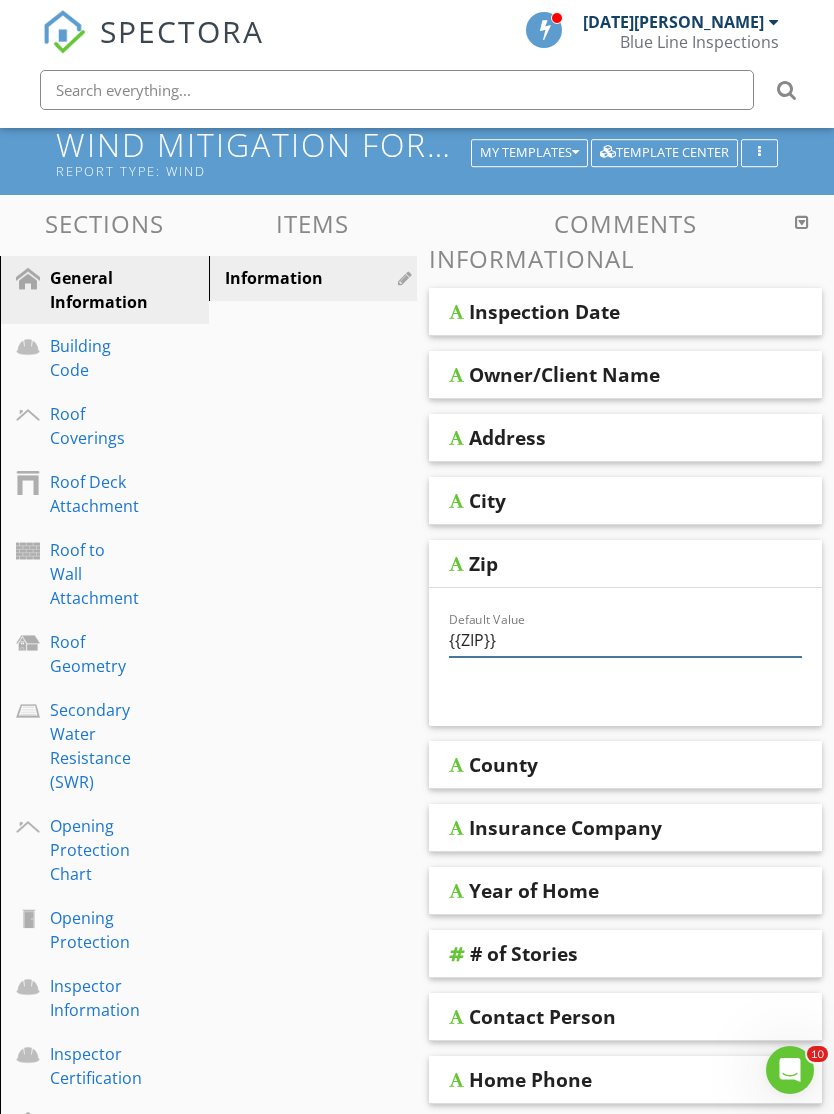 click on "{{ZIP}}" at bounding box center (625, 640) 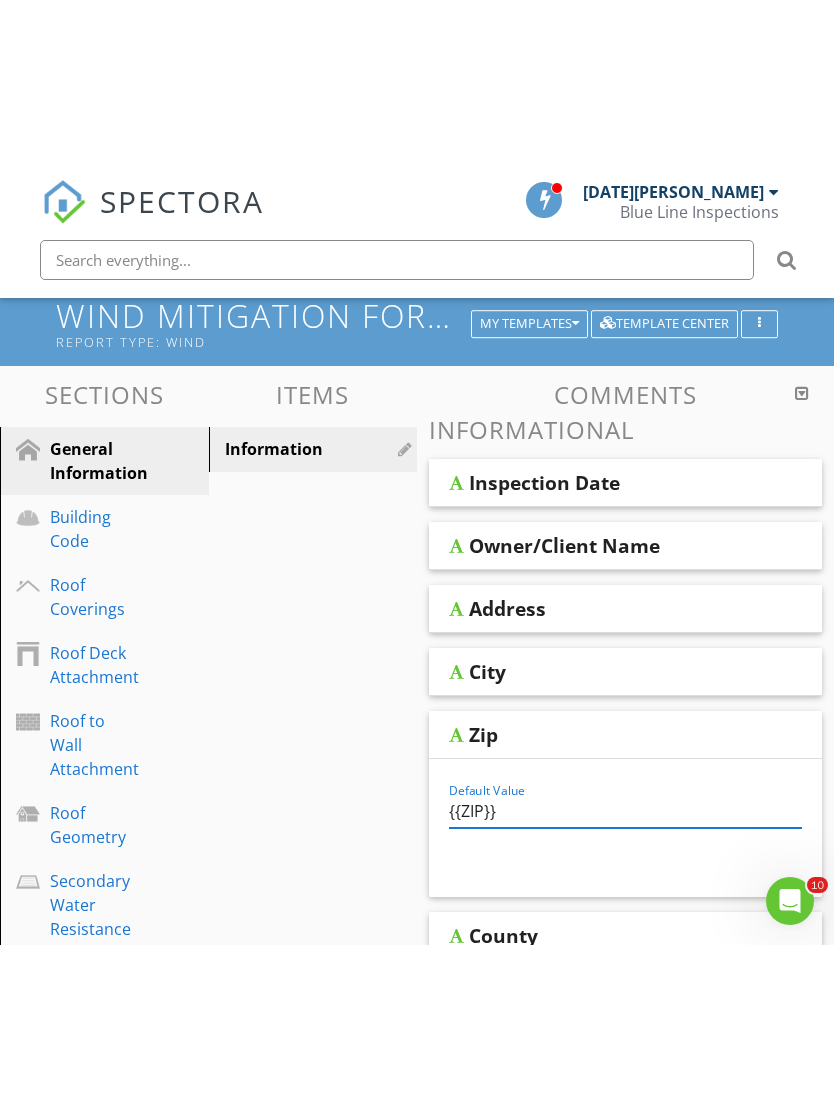 scroll, scrollTop: 110, scrollLeft: 0, axis: vertical 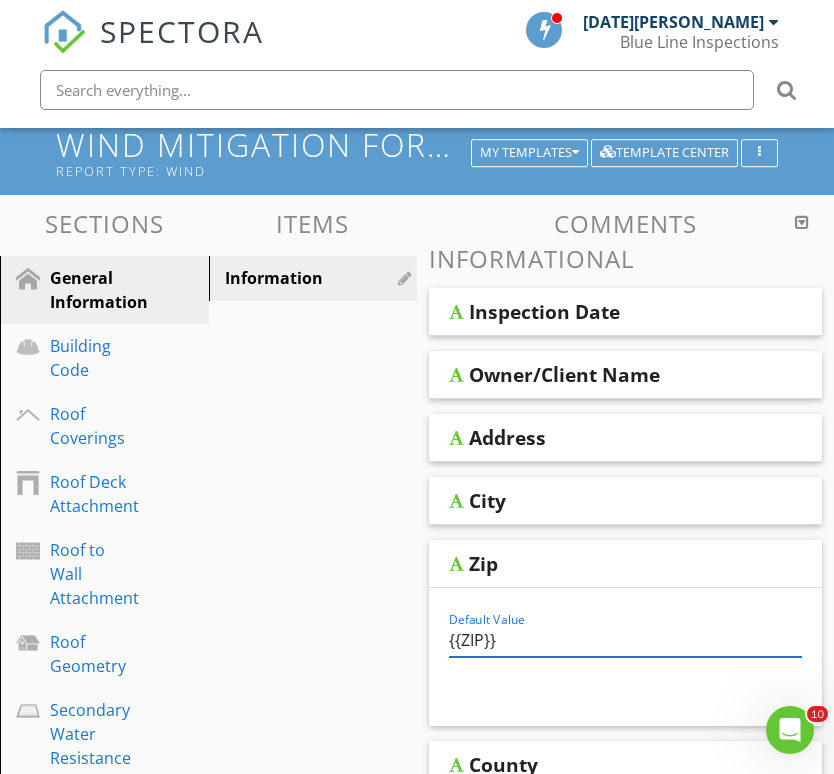 click on "{{ZIP}}" at bounding box center [625, 640] 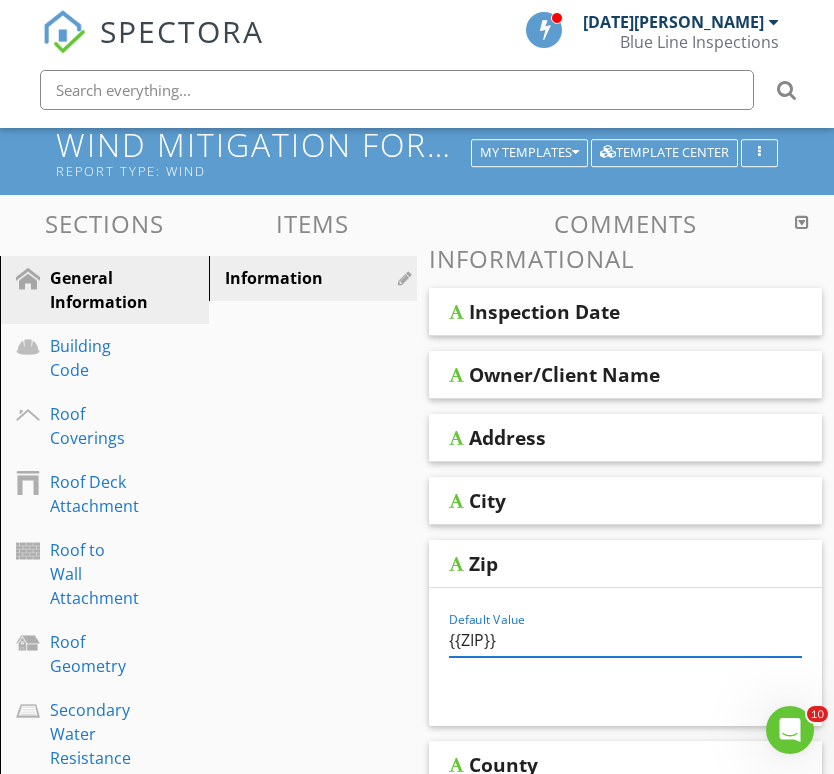 click on "Zip" at bounding box center [601, 564] 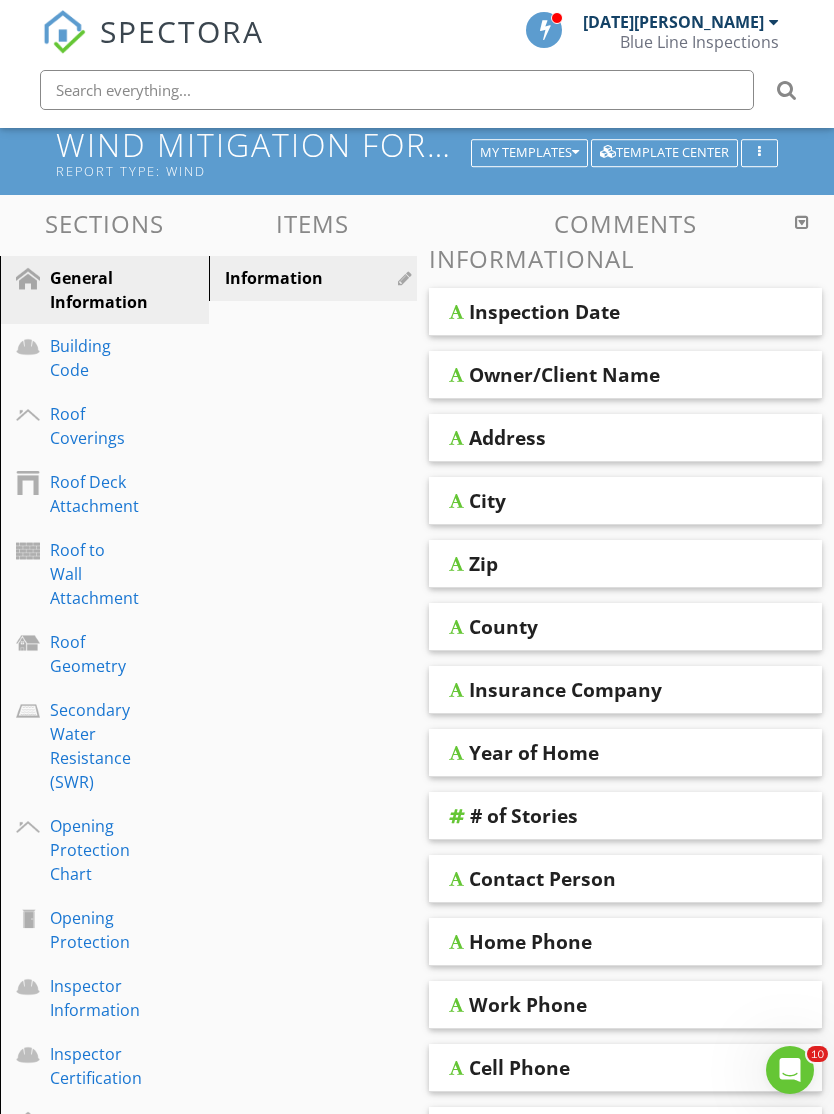 click on "City" at bounding box center (601, 501) 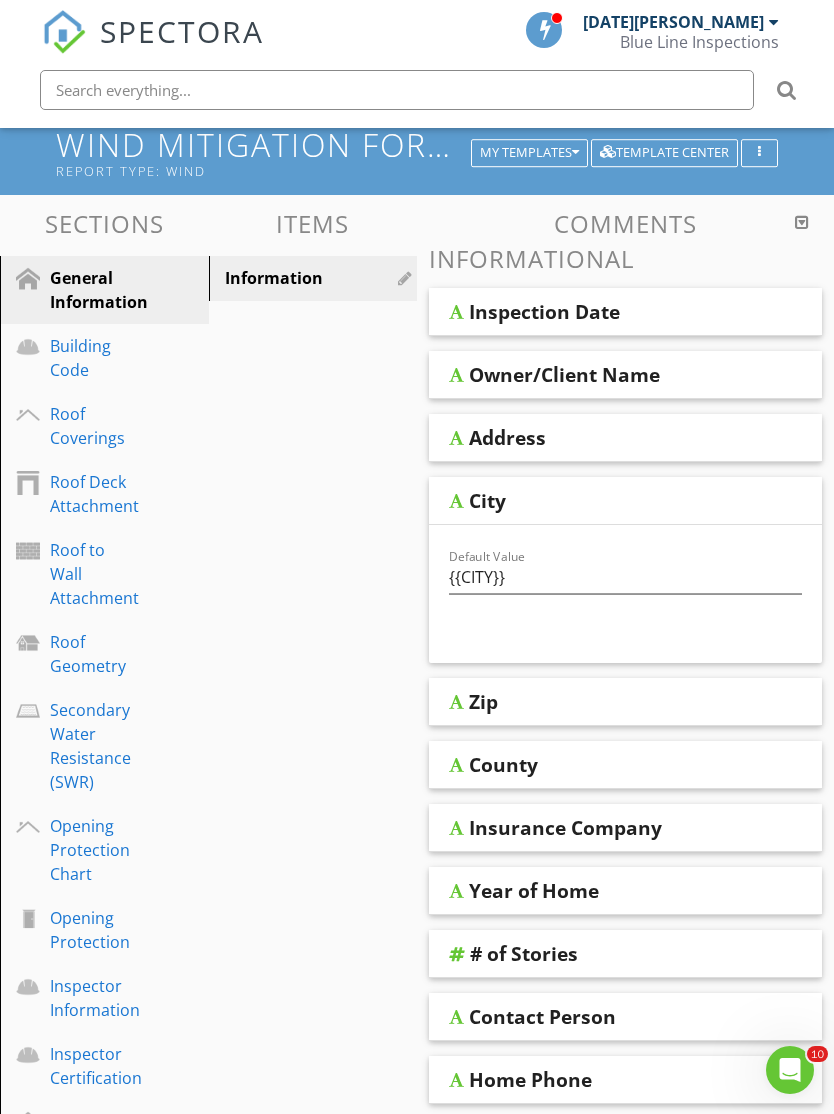 click on "County" at bounding box center (503, 765) 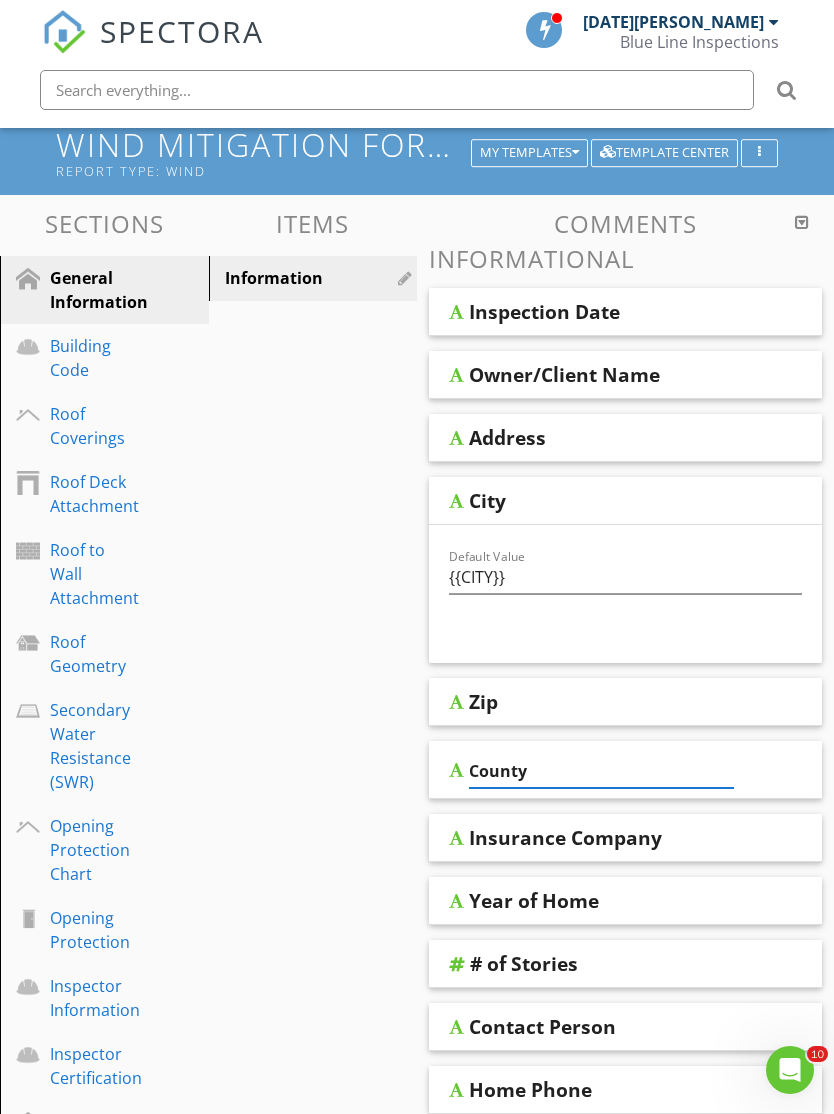 click on "County" at bounding box center [625, 770] 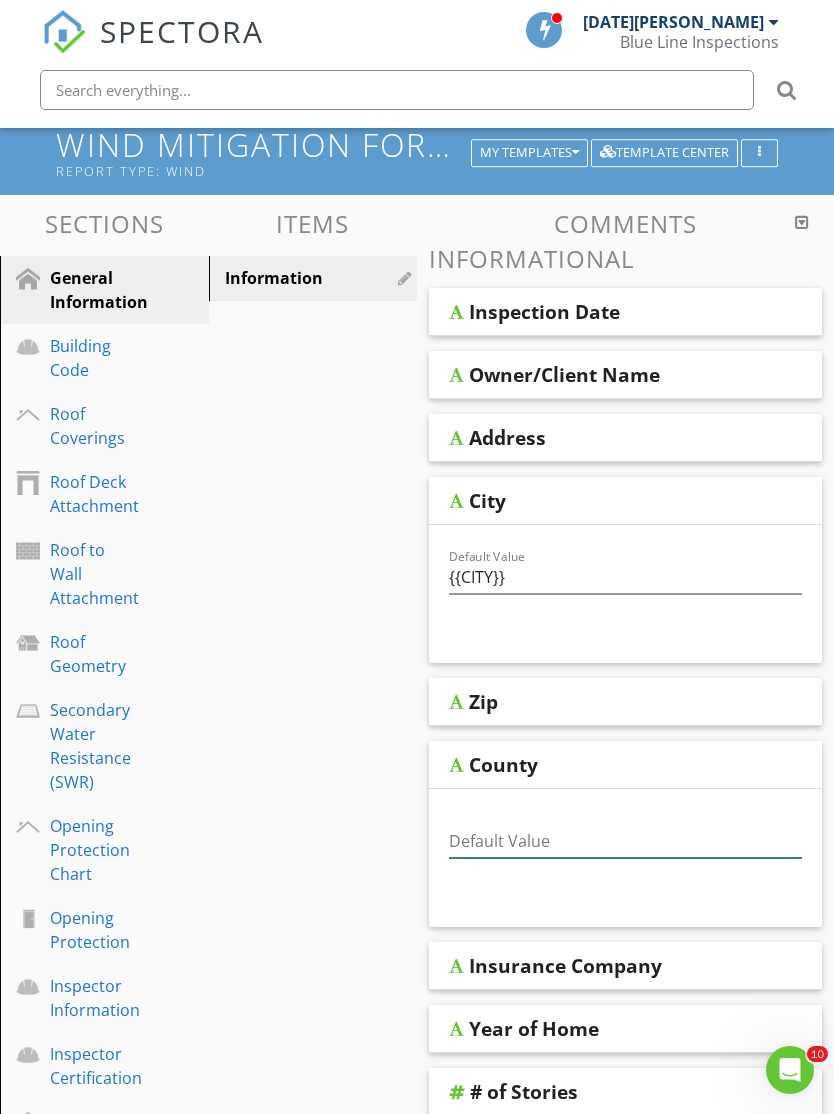 click at bounding box center [625, 841] 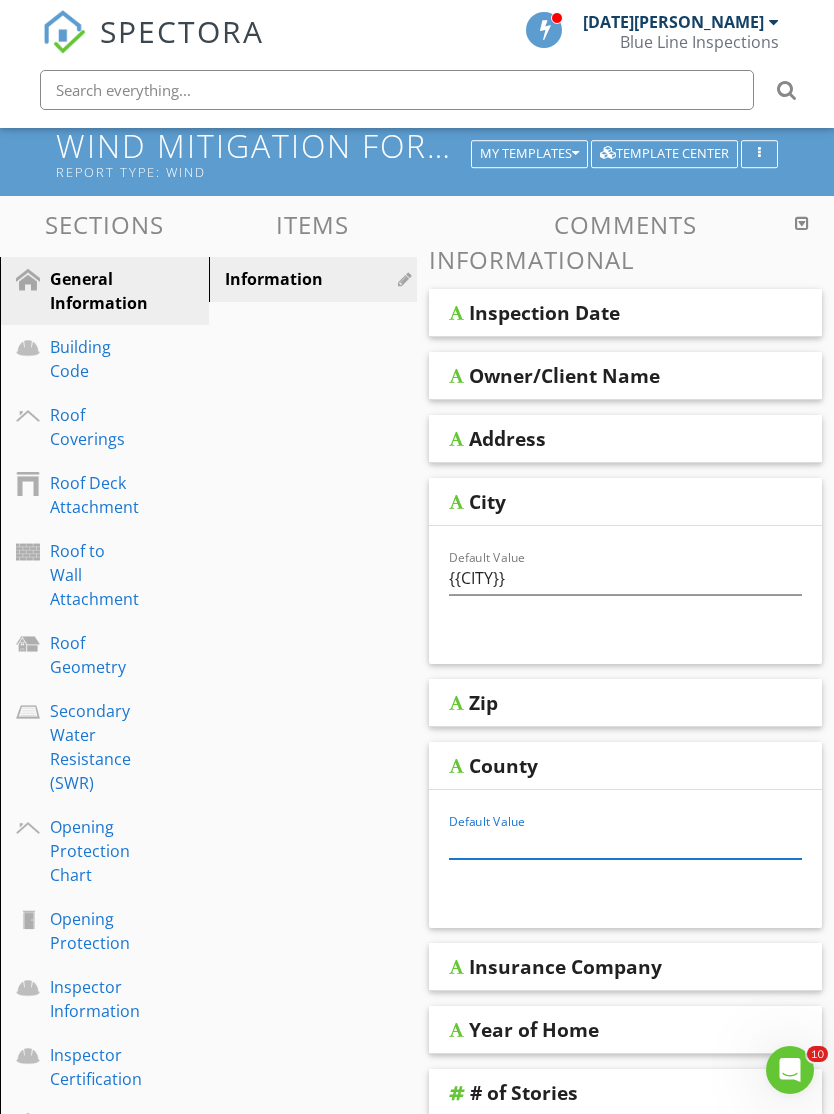 scroll, scrollTop: 563, scrollLeft: 18, axis: both 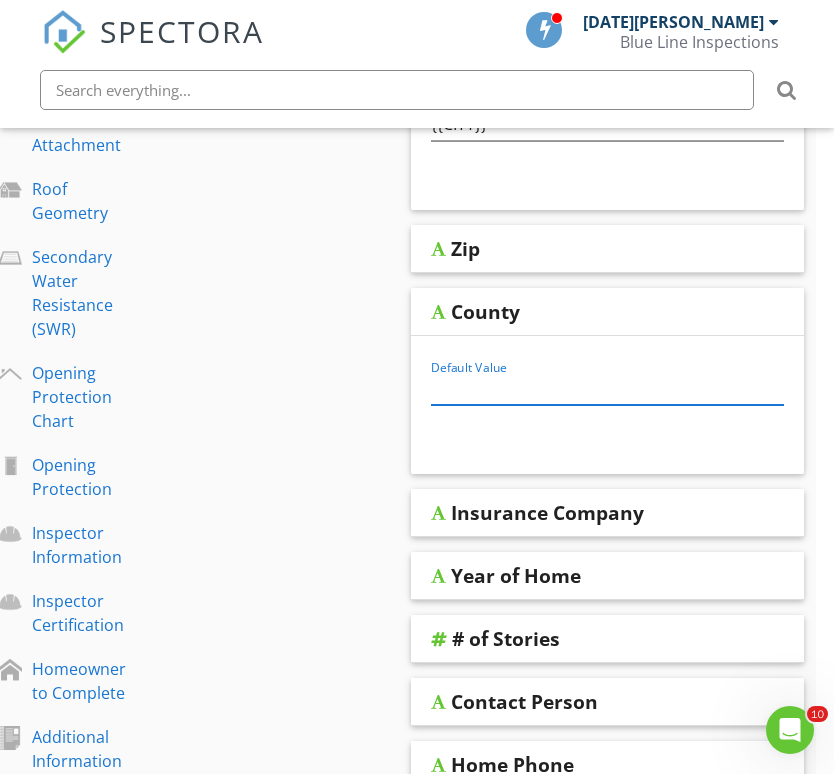 click at bounding box center [607, 388] 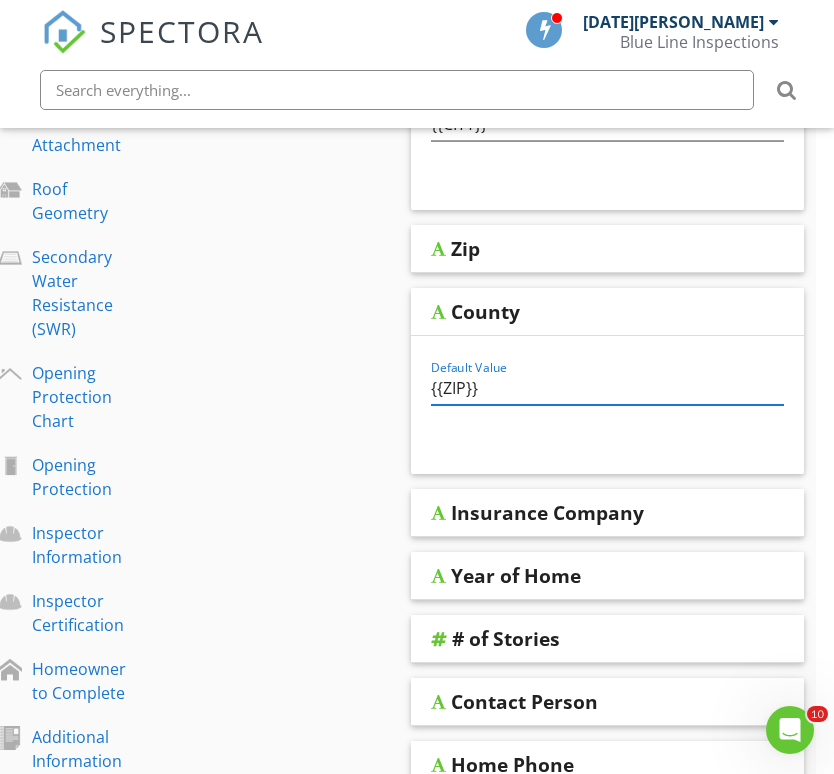 click on "{{ZIP}}" at bounding box center [607, 388] 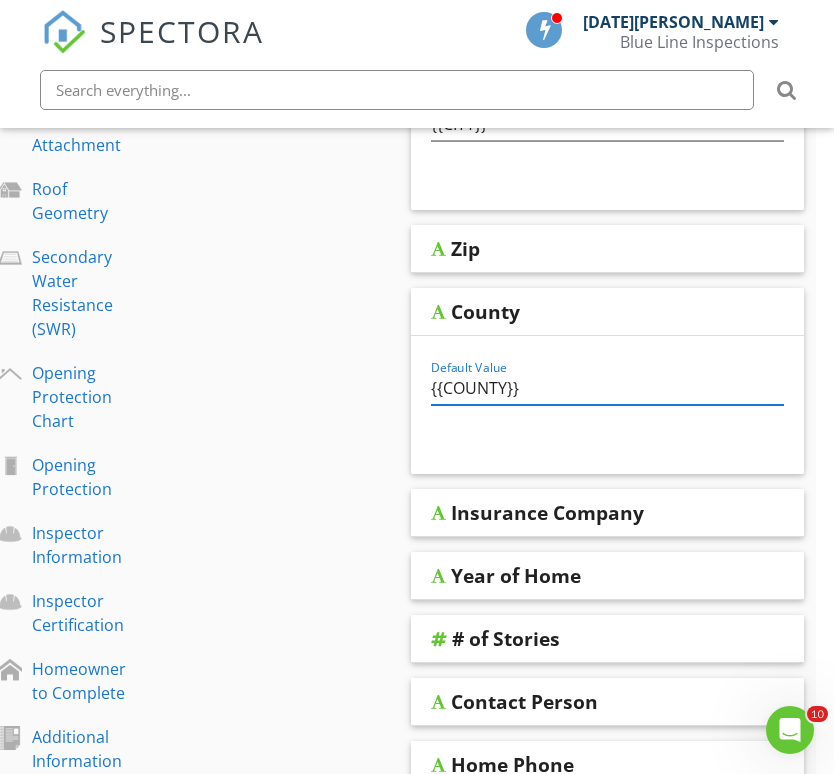 type on "{{COUNTY}}" 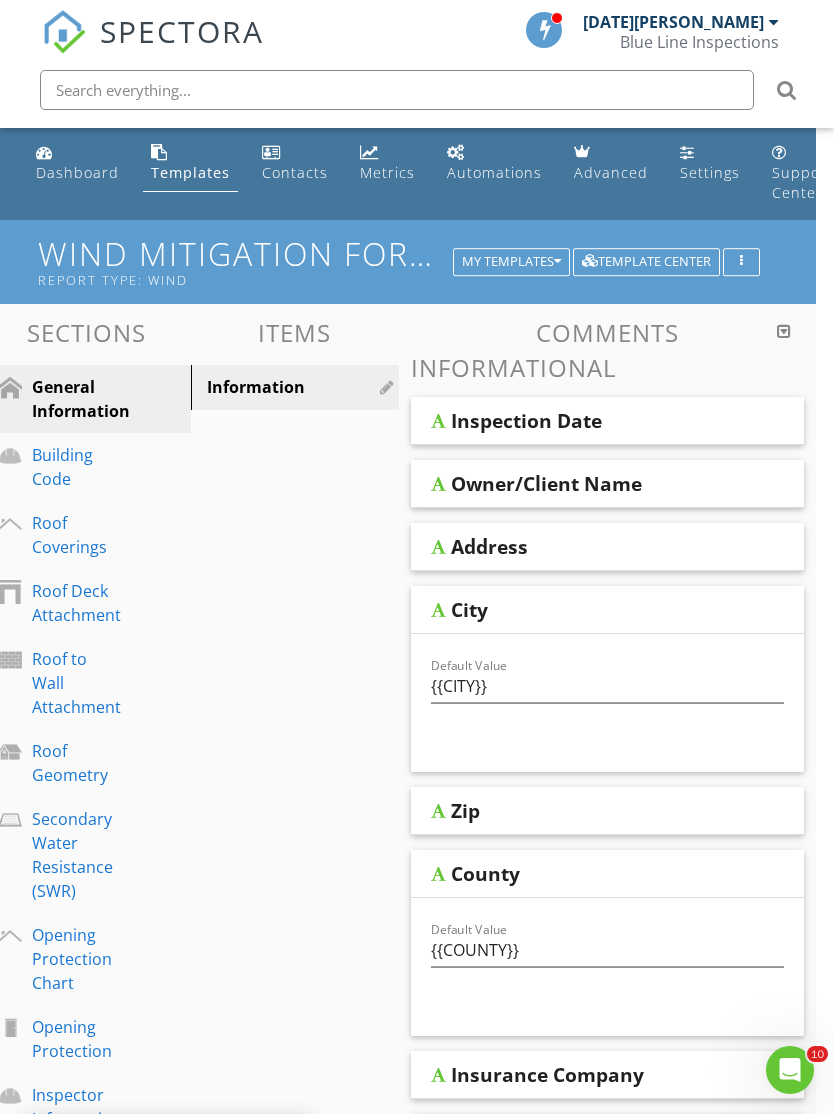 scroll, scrollTop: 0, scrollLeft: 18, axis: horizontal 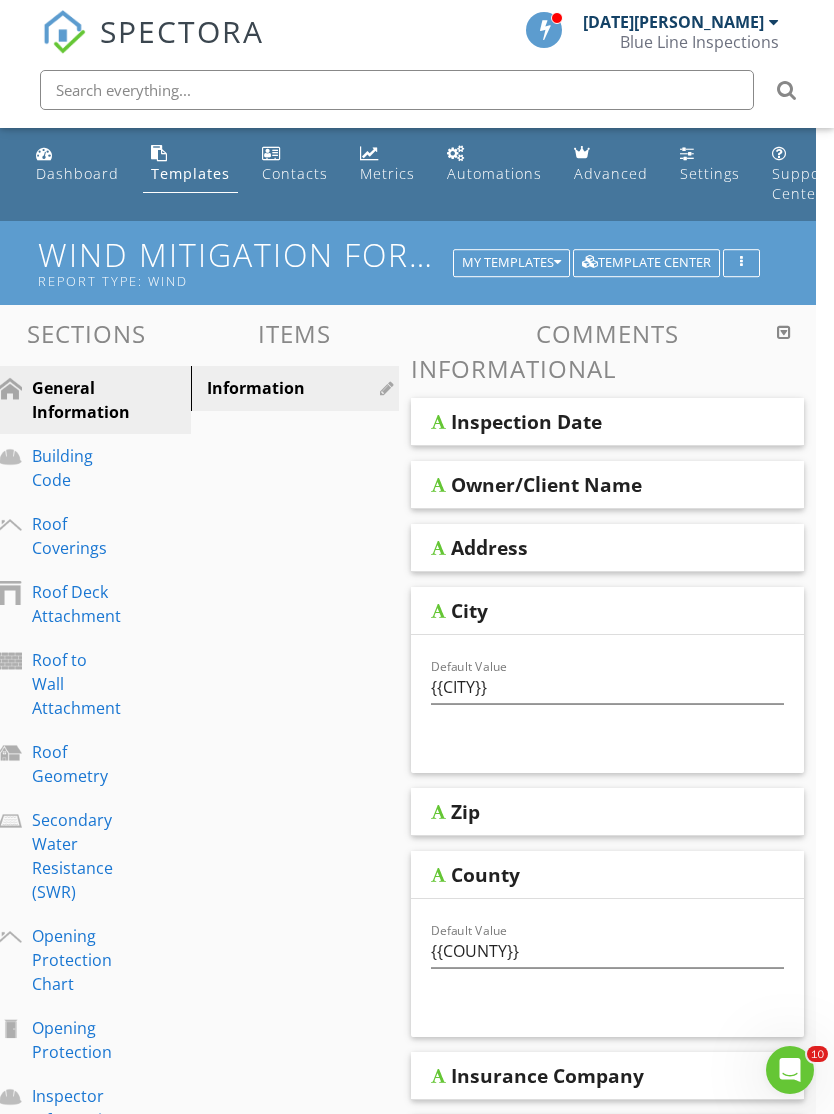 click on "My Templates" at bounding box center [511, 263] 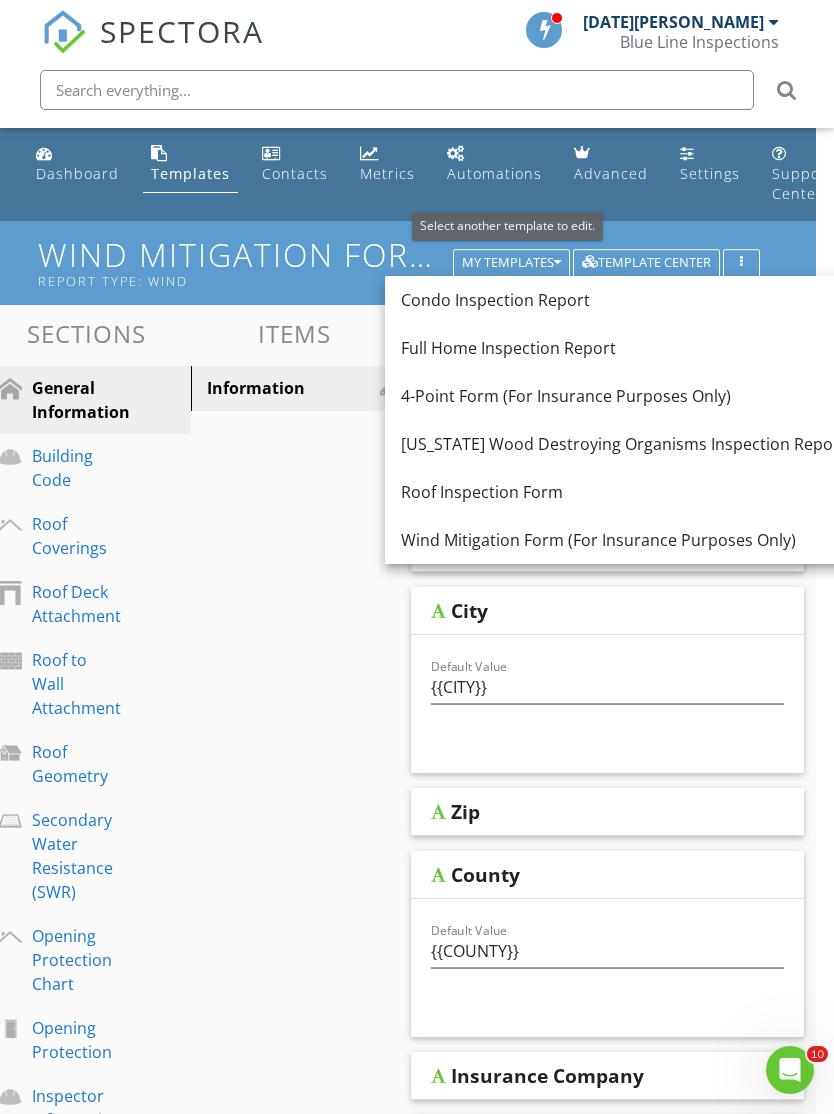 click on "Sections
General Information           Building Code           Roof Coverings           Roof Deck Attachment           Roof to Wall Attachment           Roof Geometry           Secondary Water Resistance (SWR)           Opening Protection Chart           Opening Protection           Inspector Information           Inspector Certification           Homeowner to Complete           Additional Information
Items
Information
Comments
Informational
Inspection Date
Owner/Client Name
Address
City
Default Value {{CITY}}
Zip
County
Default Value {{COUNTY}}
Insurance Company
Year of Home" at bounding box center [399, 1090] 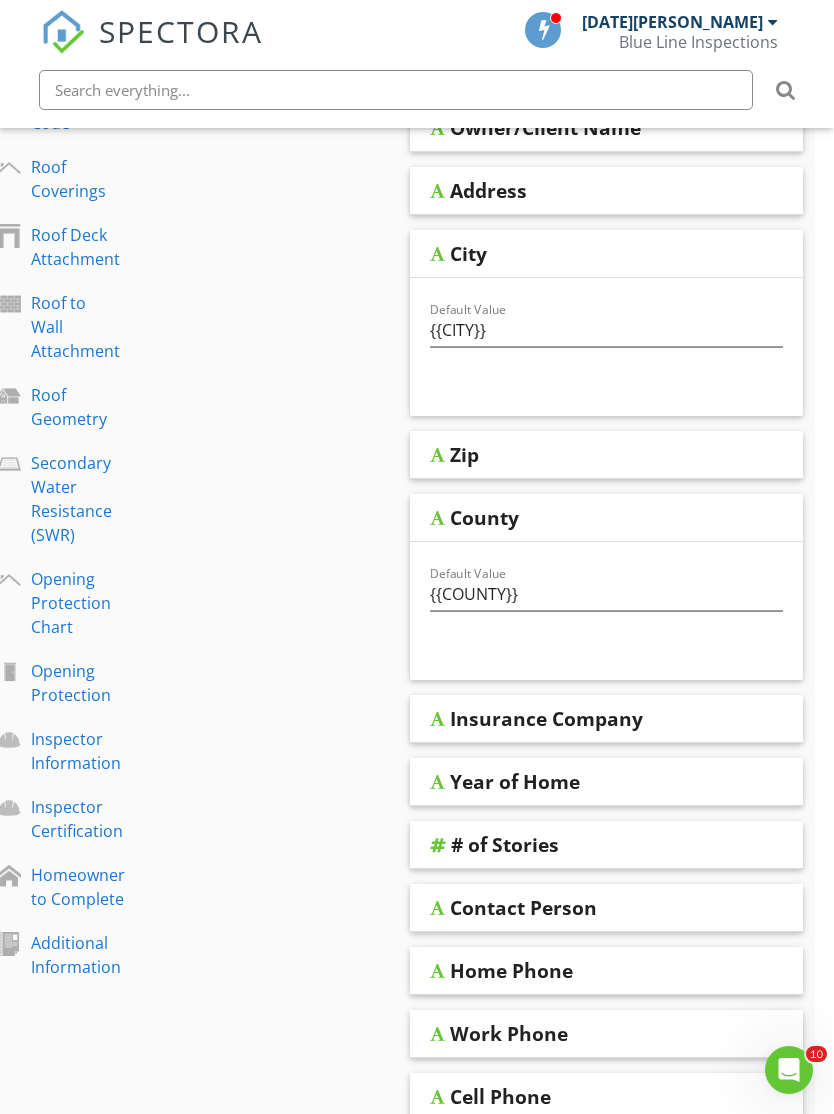 scroll, scrollTop: 356, scrollLeft: 18, axis: both 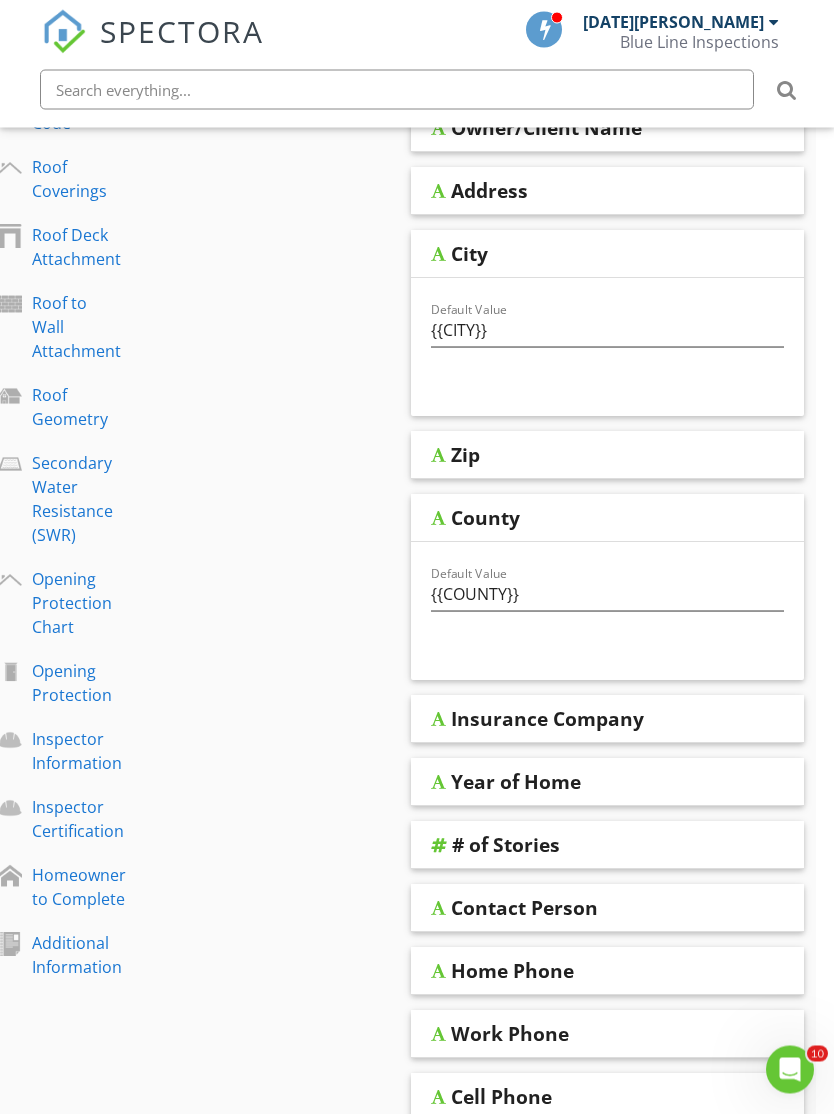 click on "County" at bounding box center [583, 519] 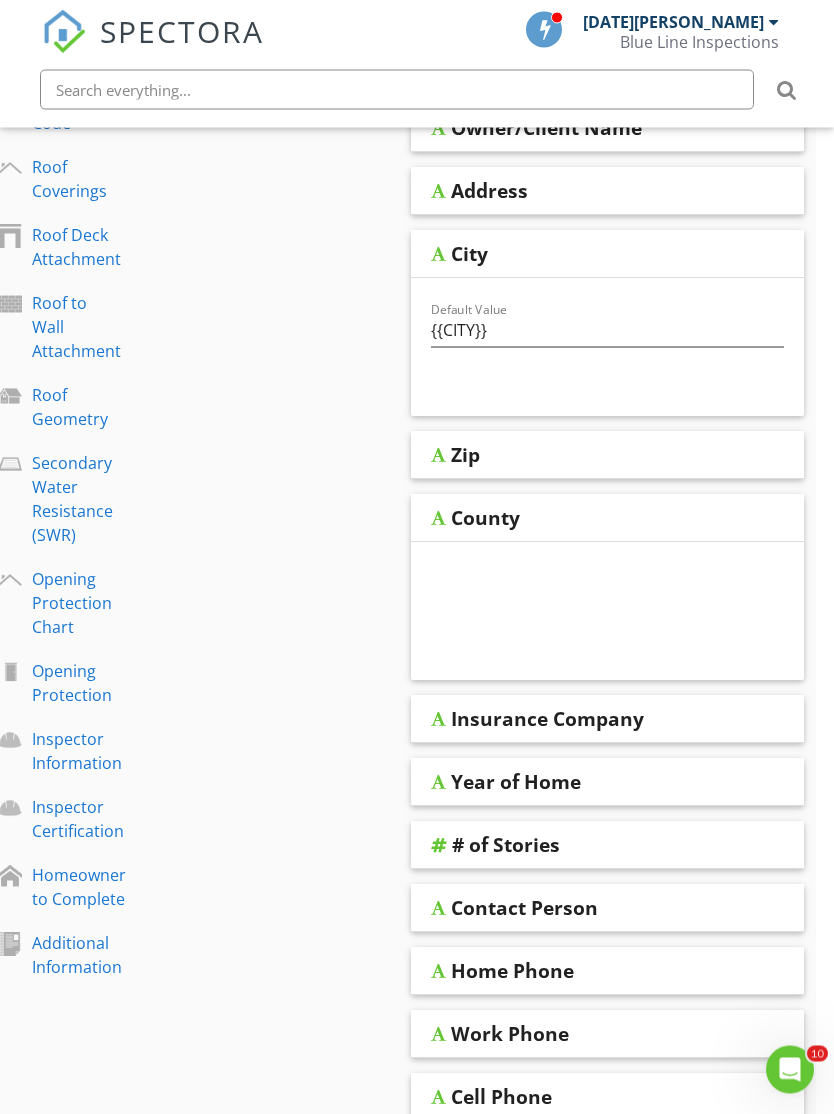 scroll, scrollTop: 357, scrollLeft: 18, axis: both 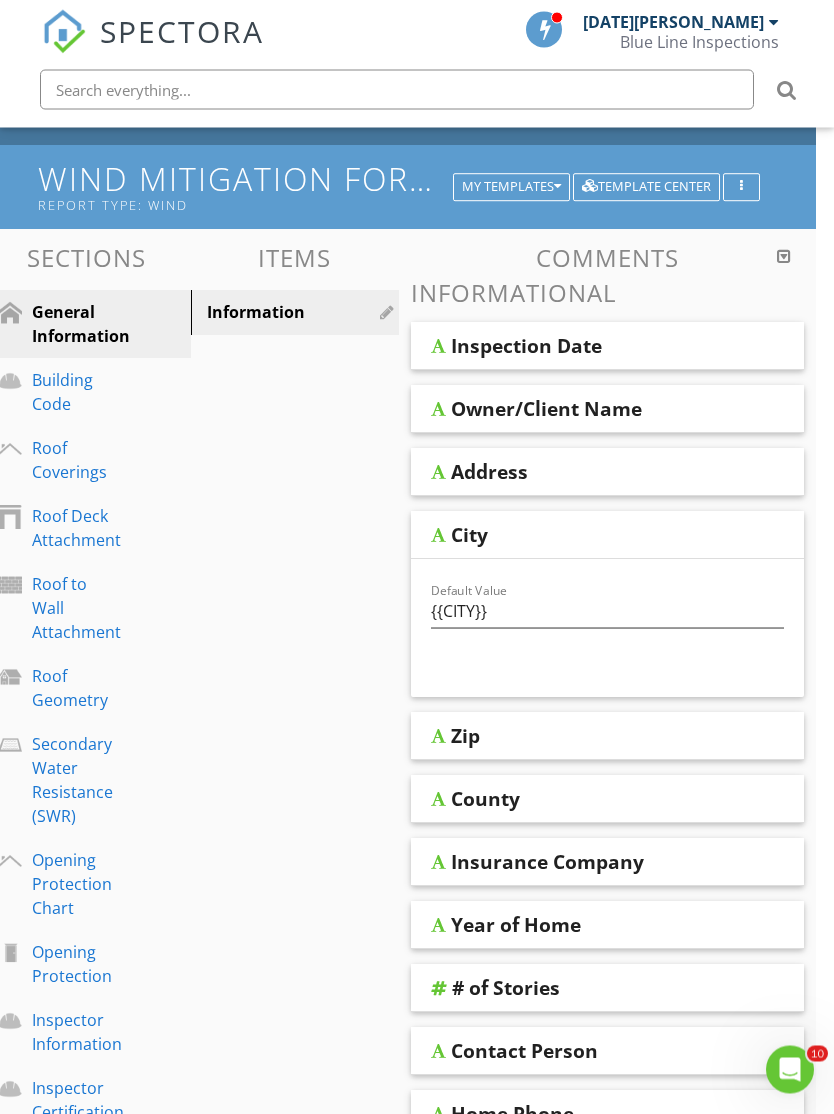 click at bounding box center (784, 257) 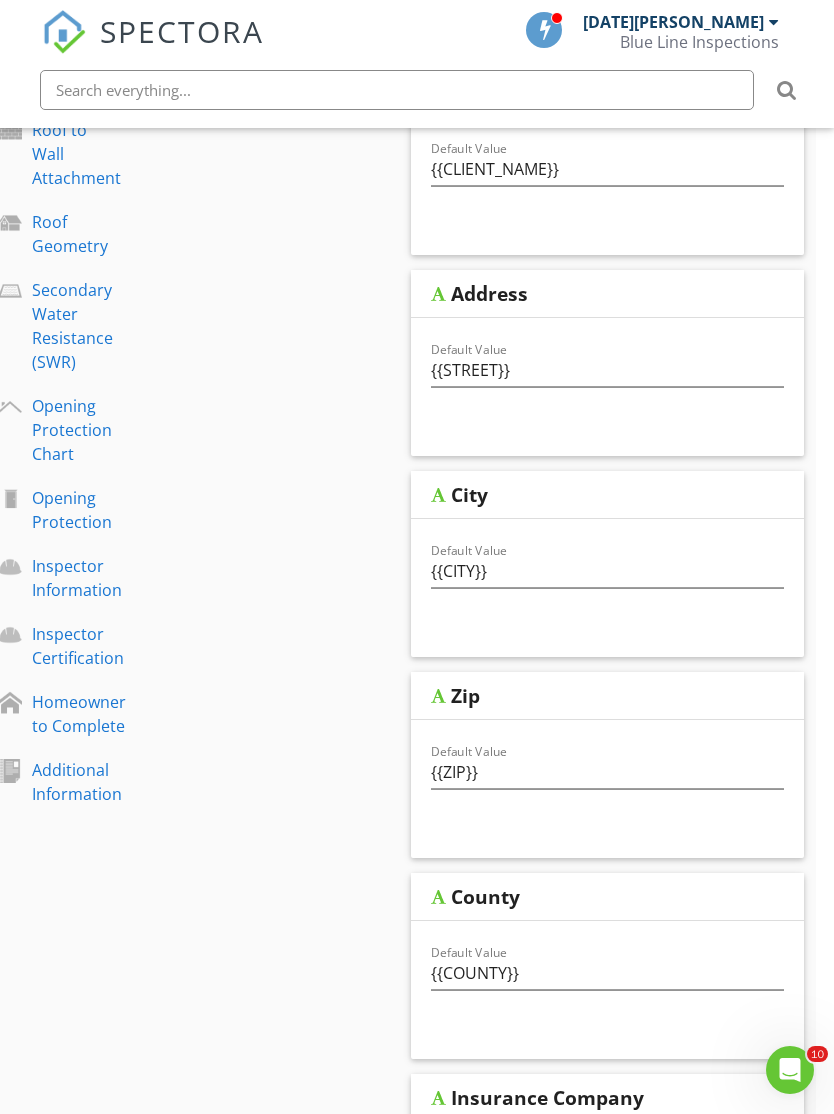 scroll, scrollTop: 529, scrollLeft: 18, axis: both 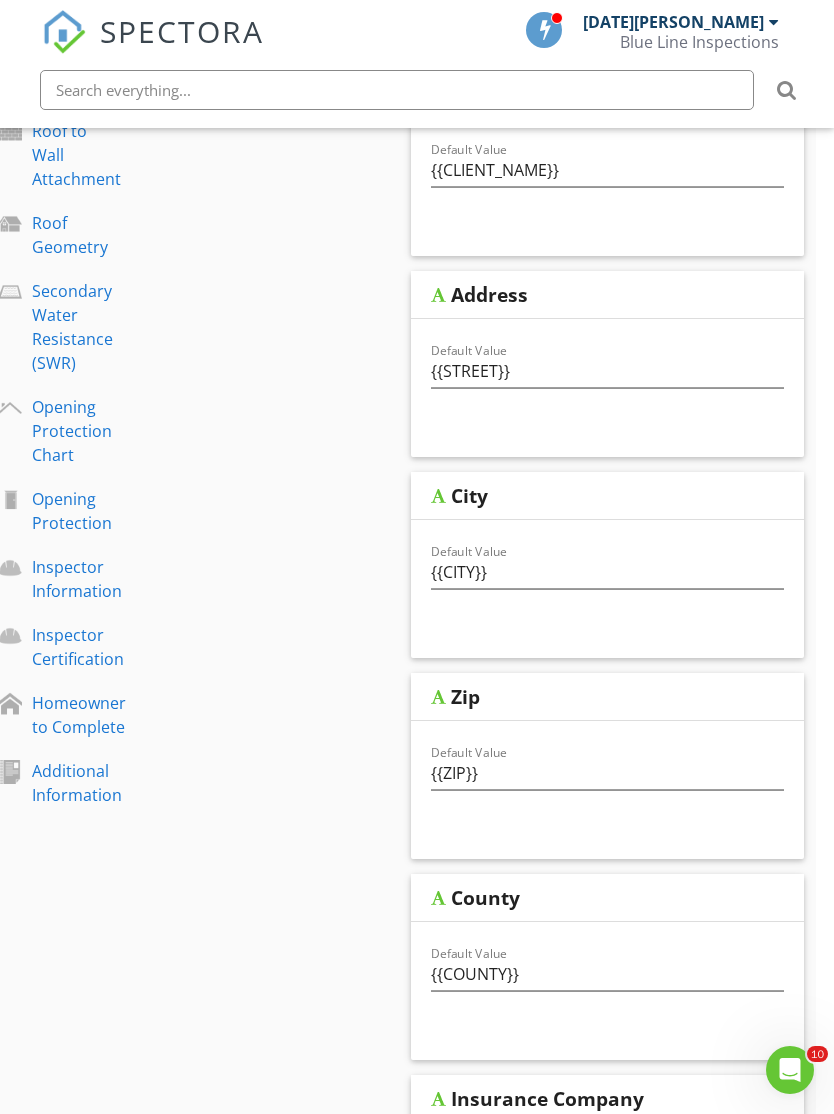 click on "County" at bounding box center (485, 898) 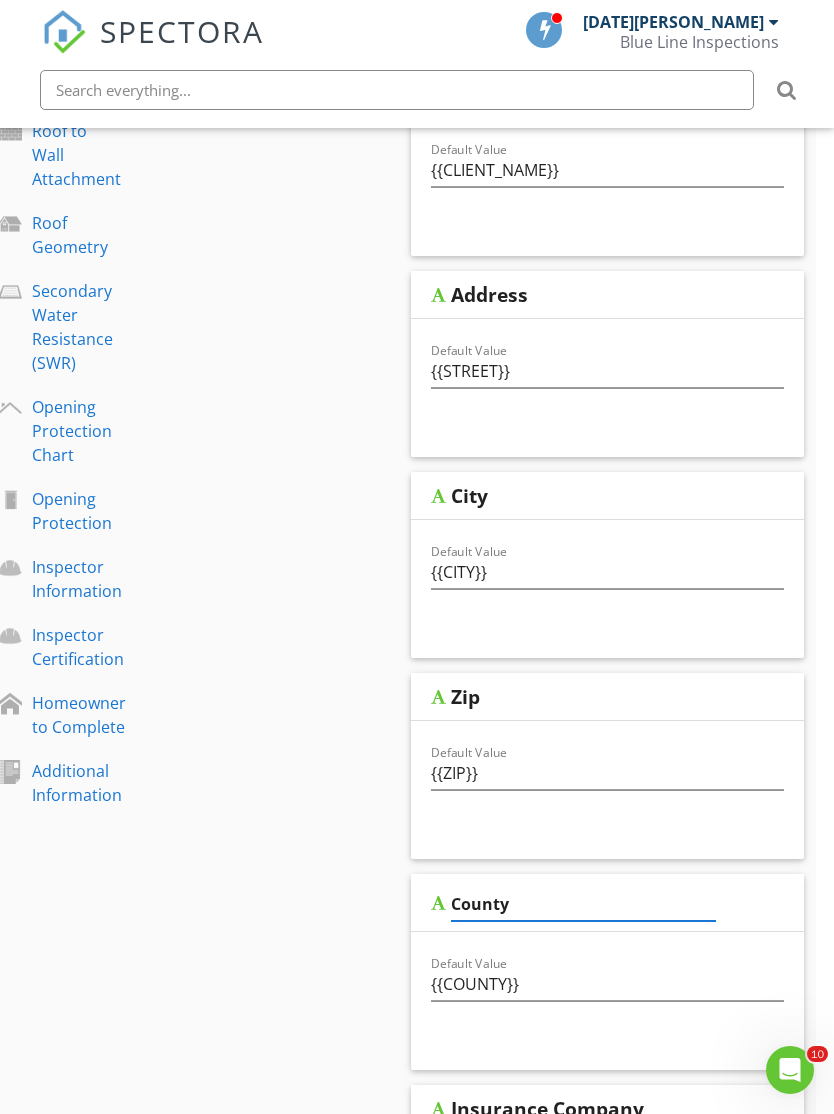 scroll, scrollTop: 510, scrollLeft: 18, axis: both 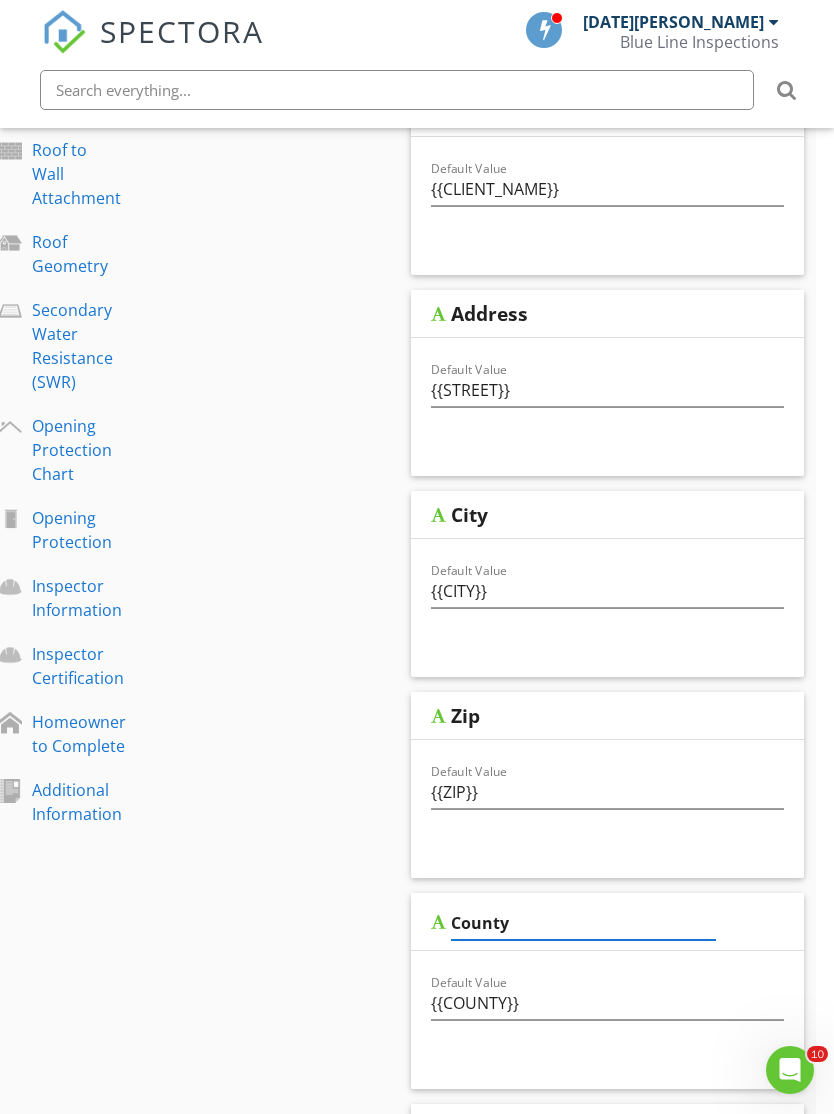 click on "County" at bounding box center [607, 922] 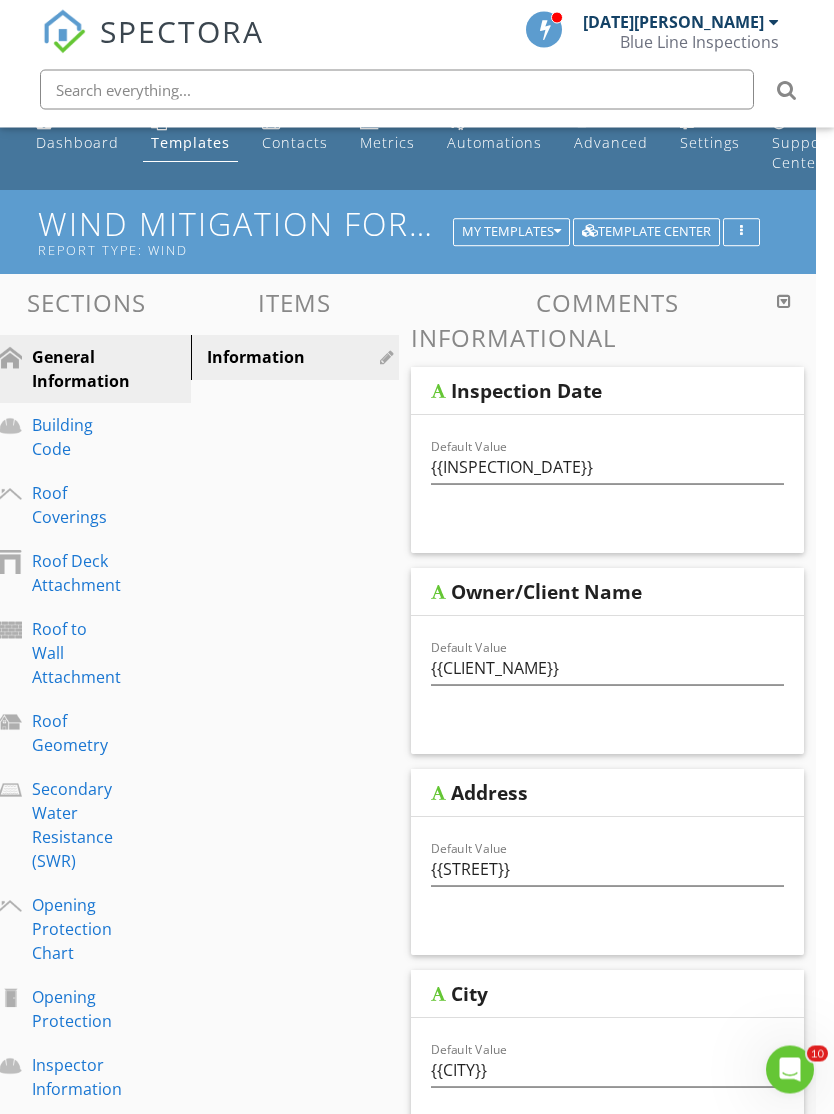 scroll, scrollTop: 0, scrollLeft: 18, axis: horizontal 